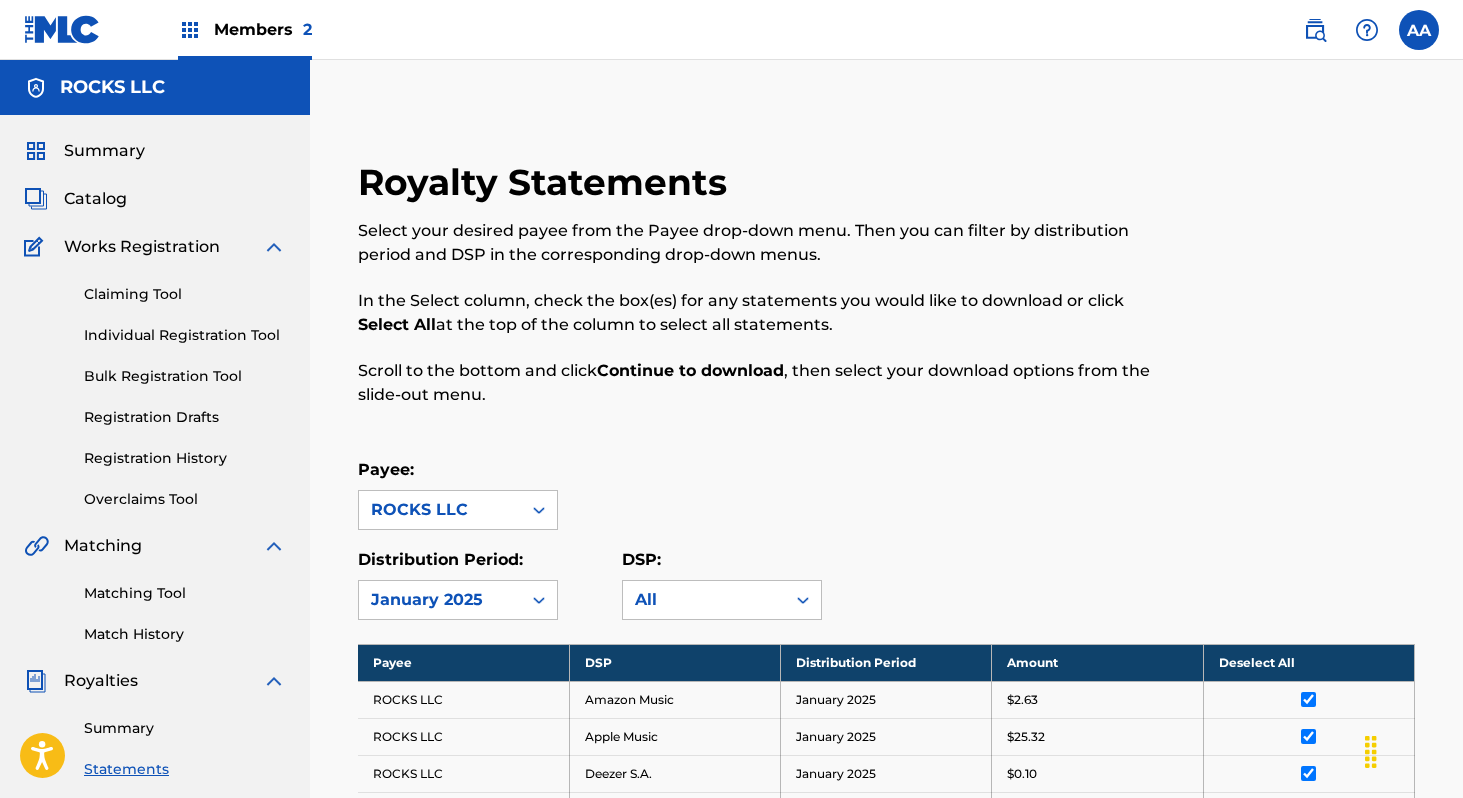 scroll, scrollTop: 781, scrollLeft: 0, axis: vertical 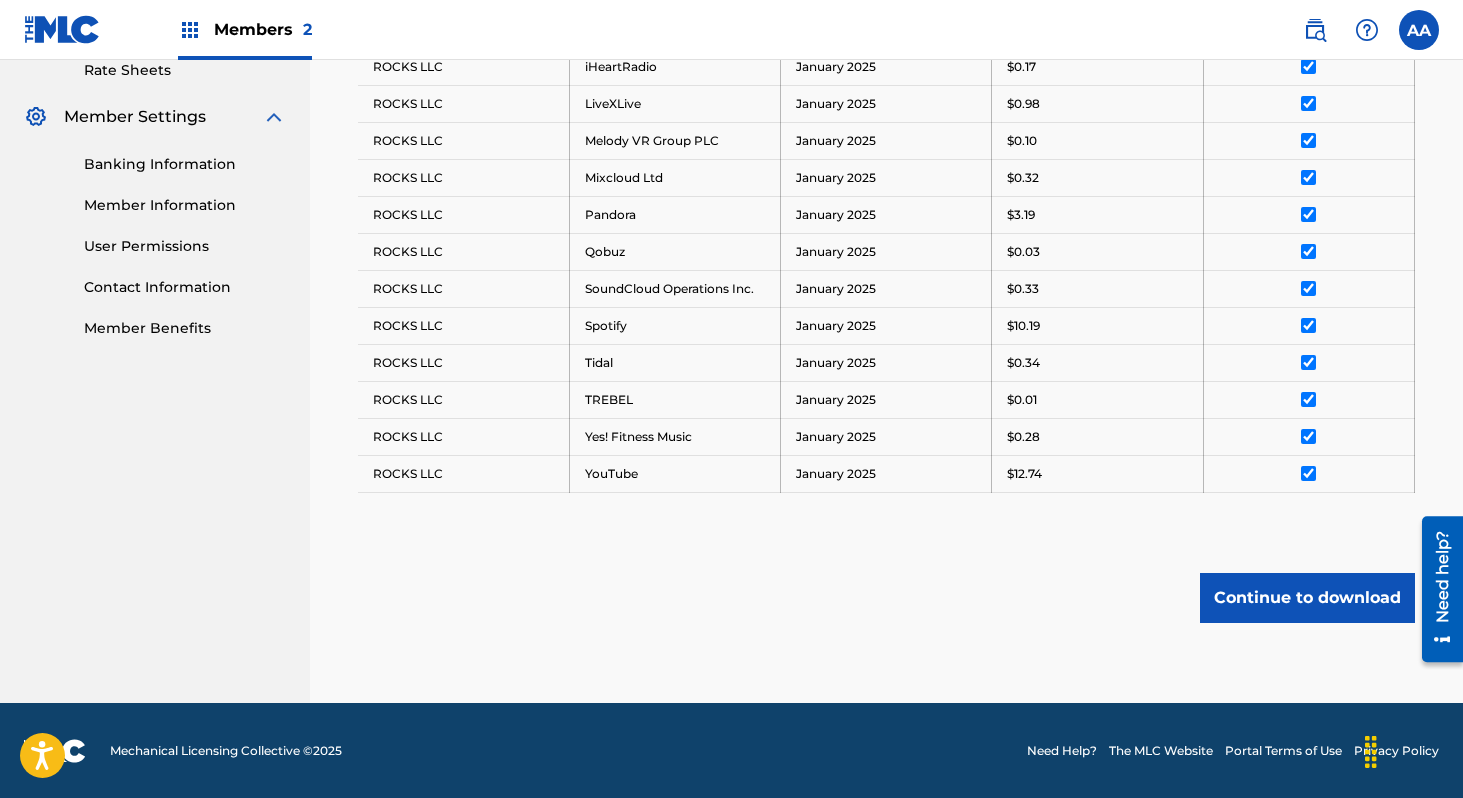 click on "Continue to download" at bounding box center [1307, 598] 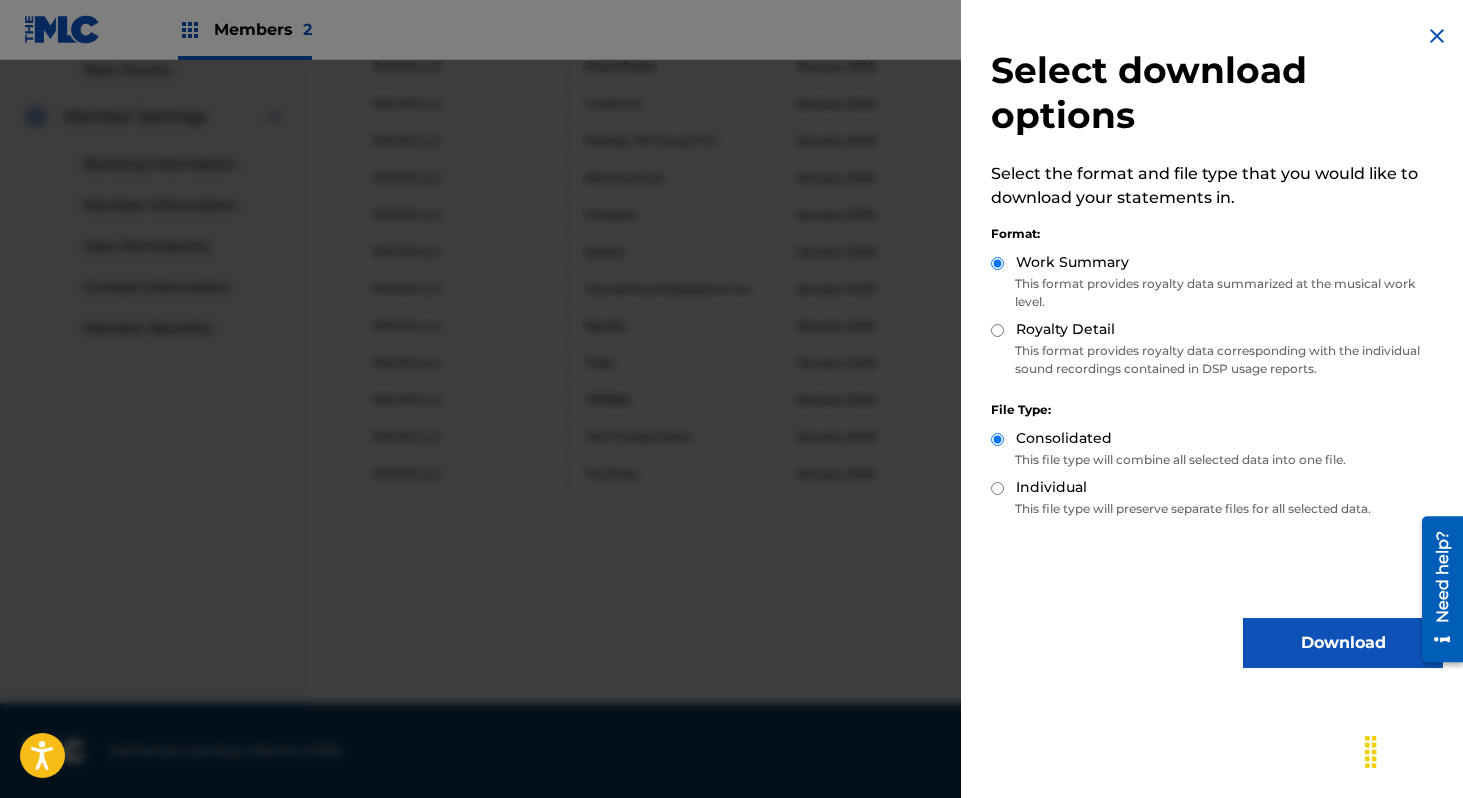 click on "Download" at bounding box center [1343, 643] 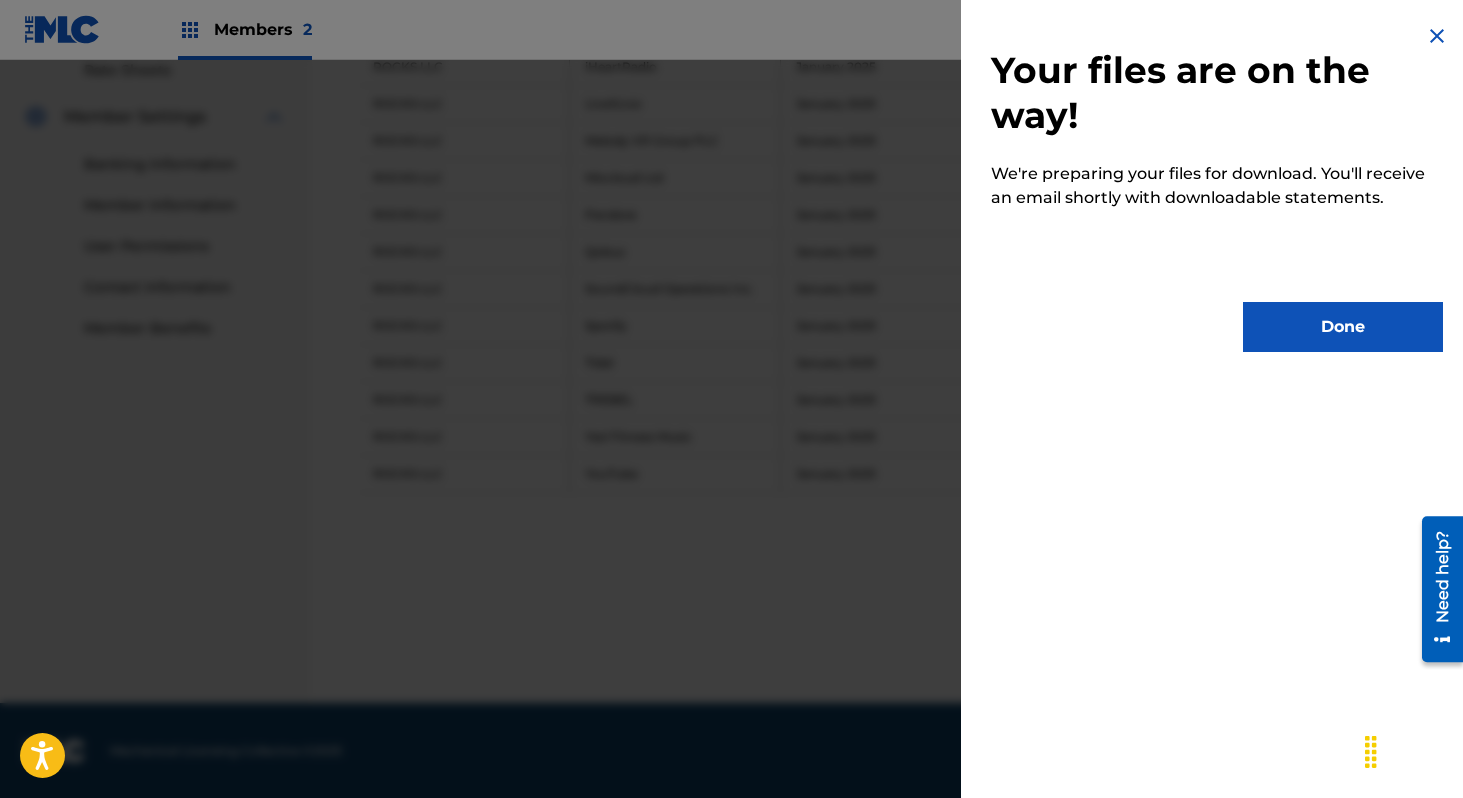 click on "Done" at bounding box center (1343, 327) 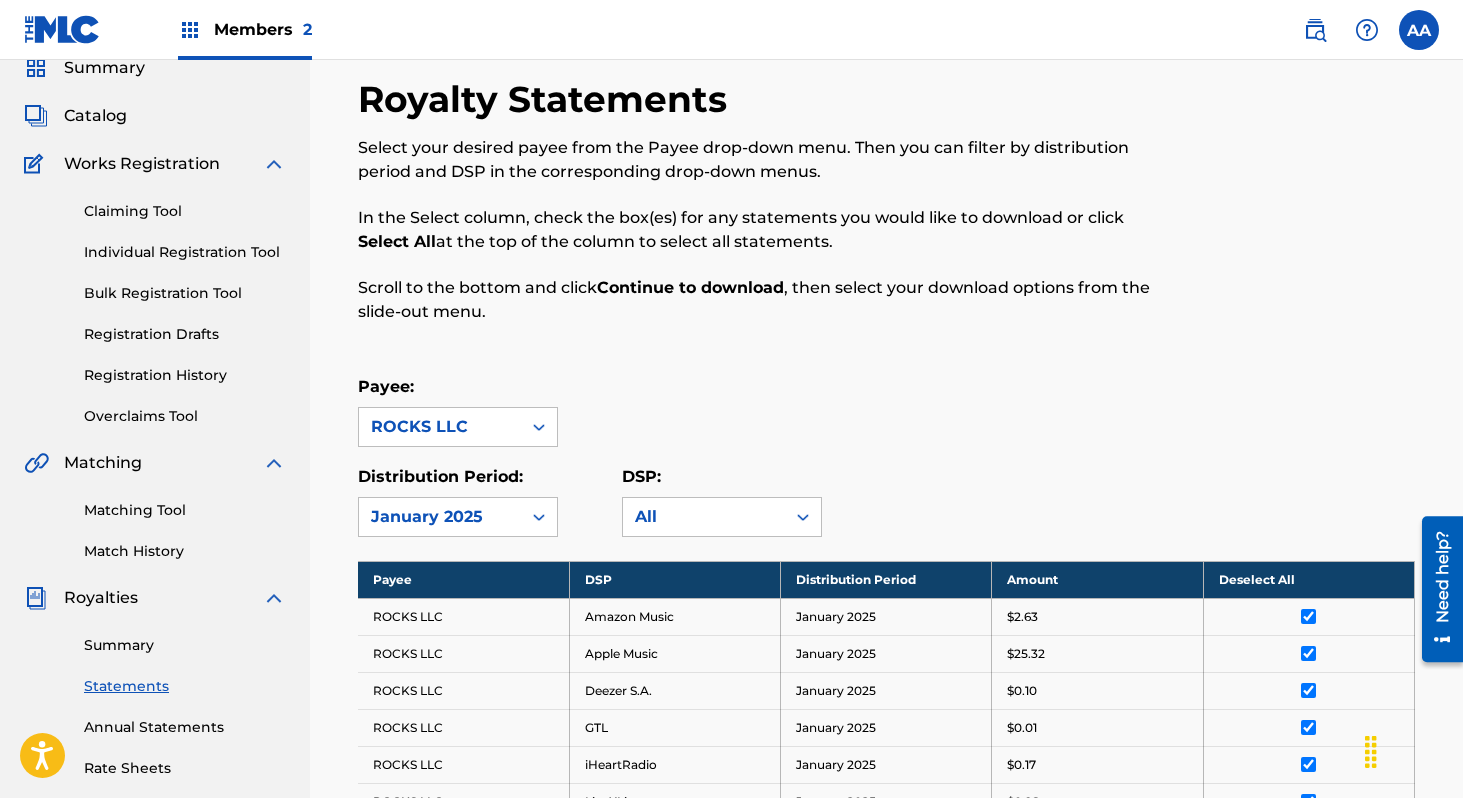 scroll, scrollTop: 105, scrollLeft: 0, axis: vertical 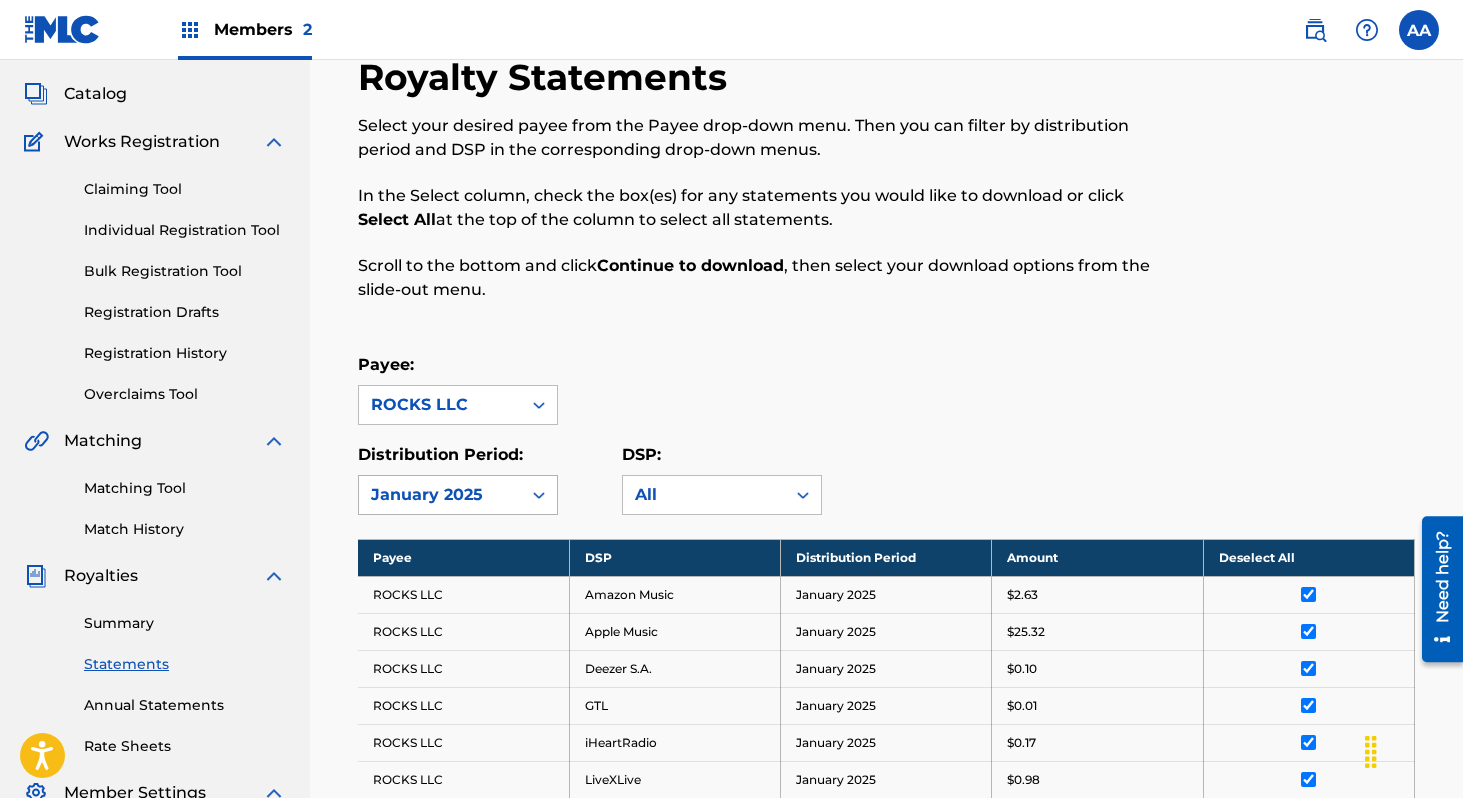 click at bounding box center [539, 495] 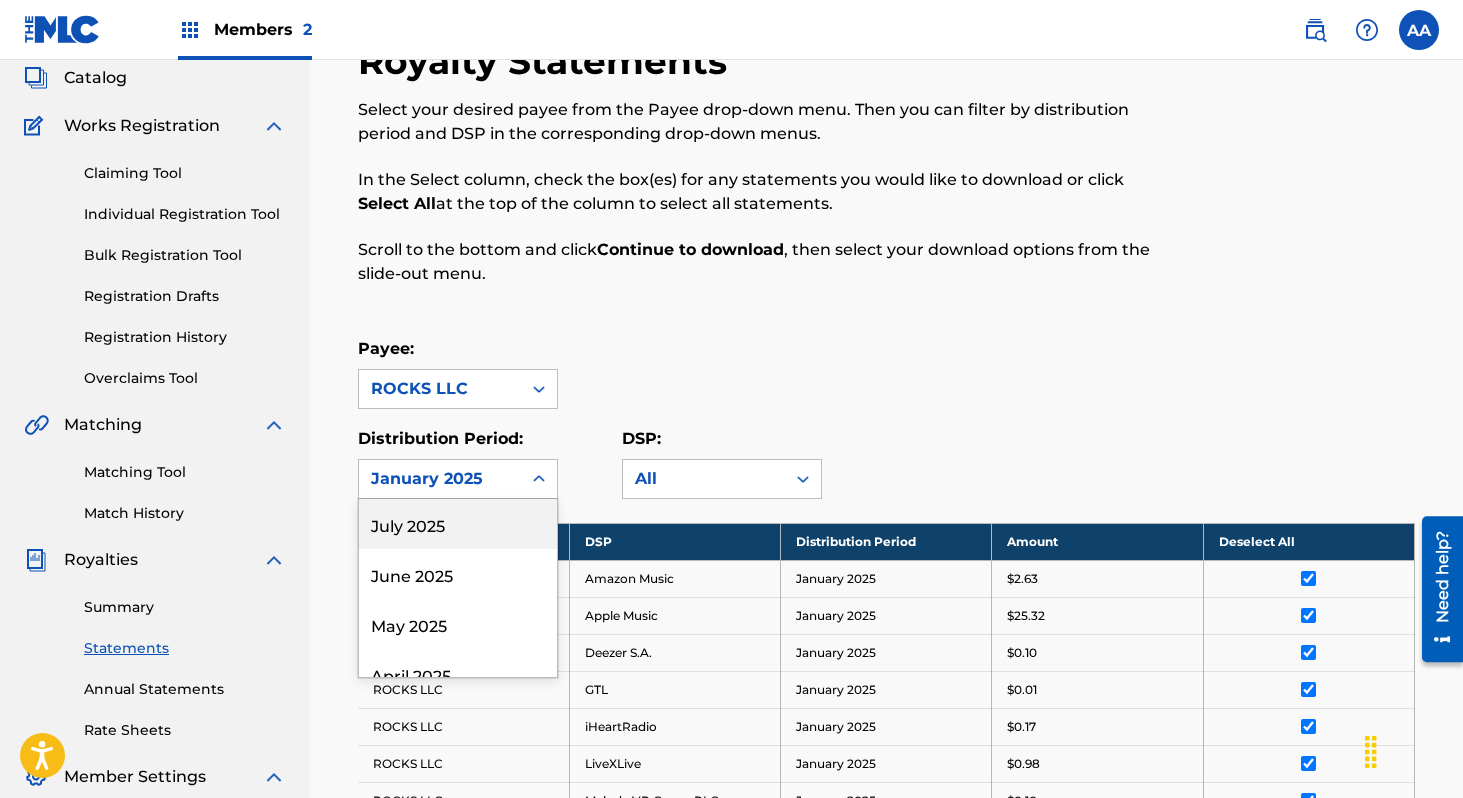 scroll, scrollTop: 123, scrollLeft: 0, axis: vertical 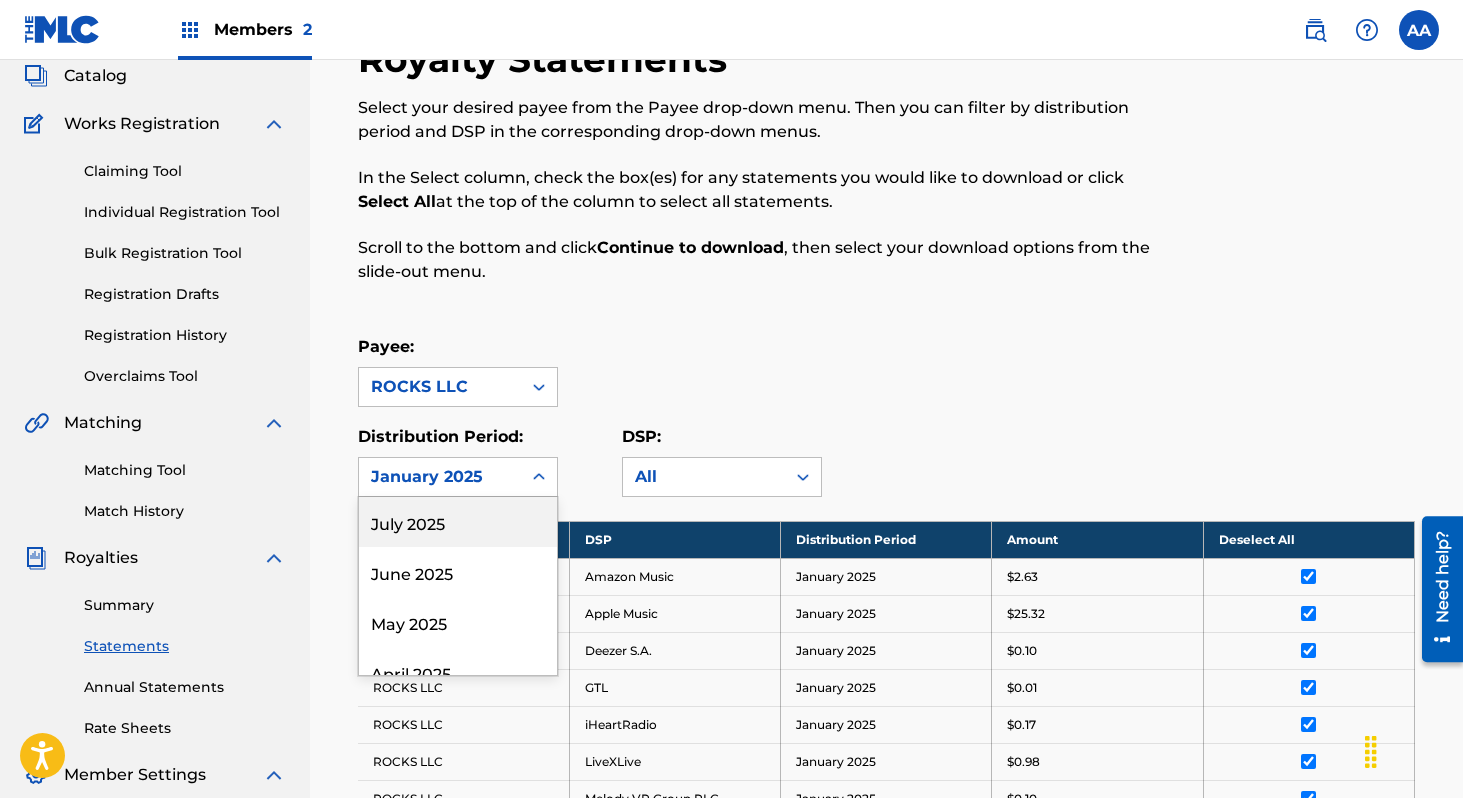 click 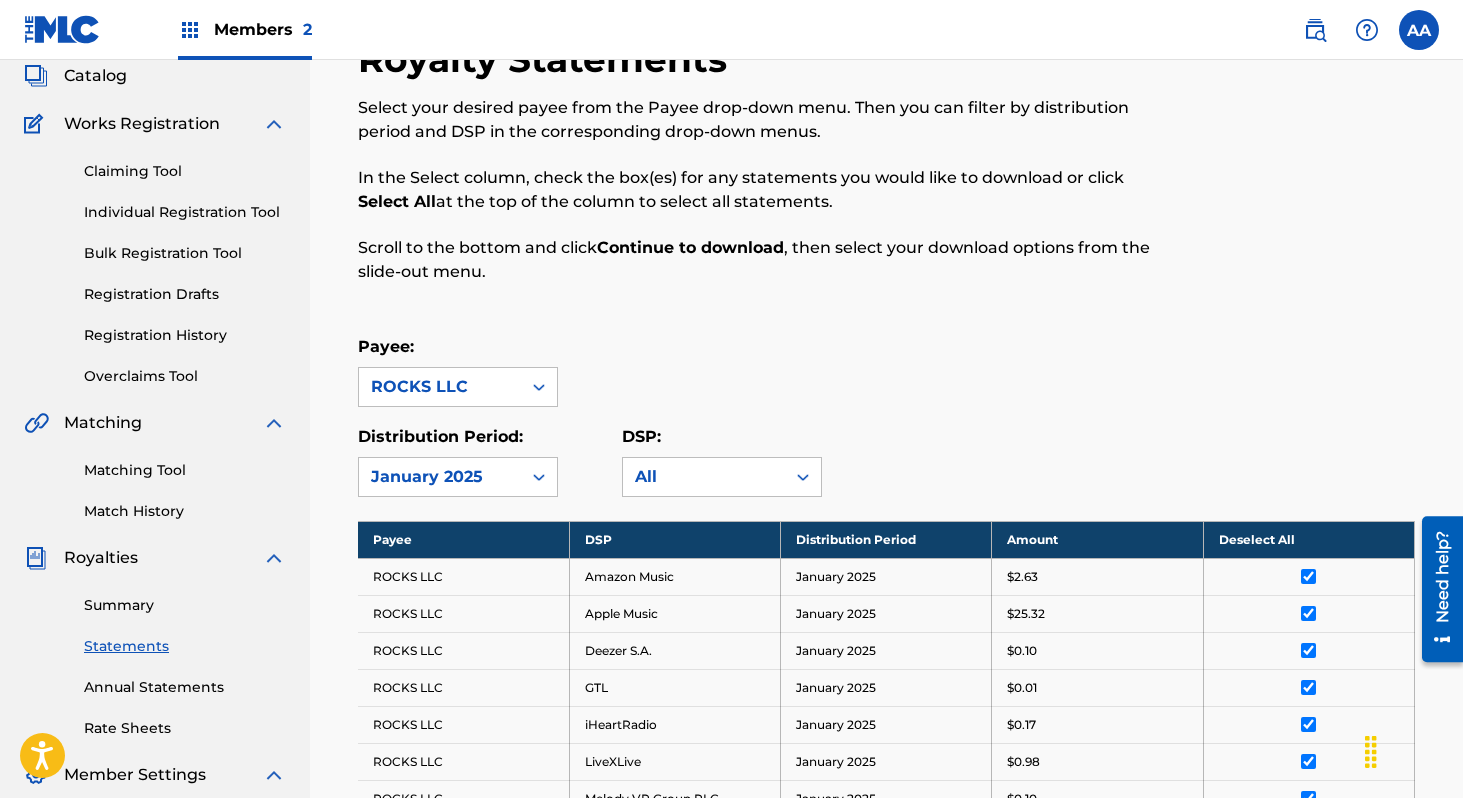 click 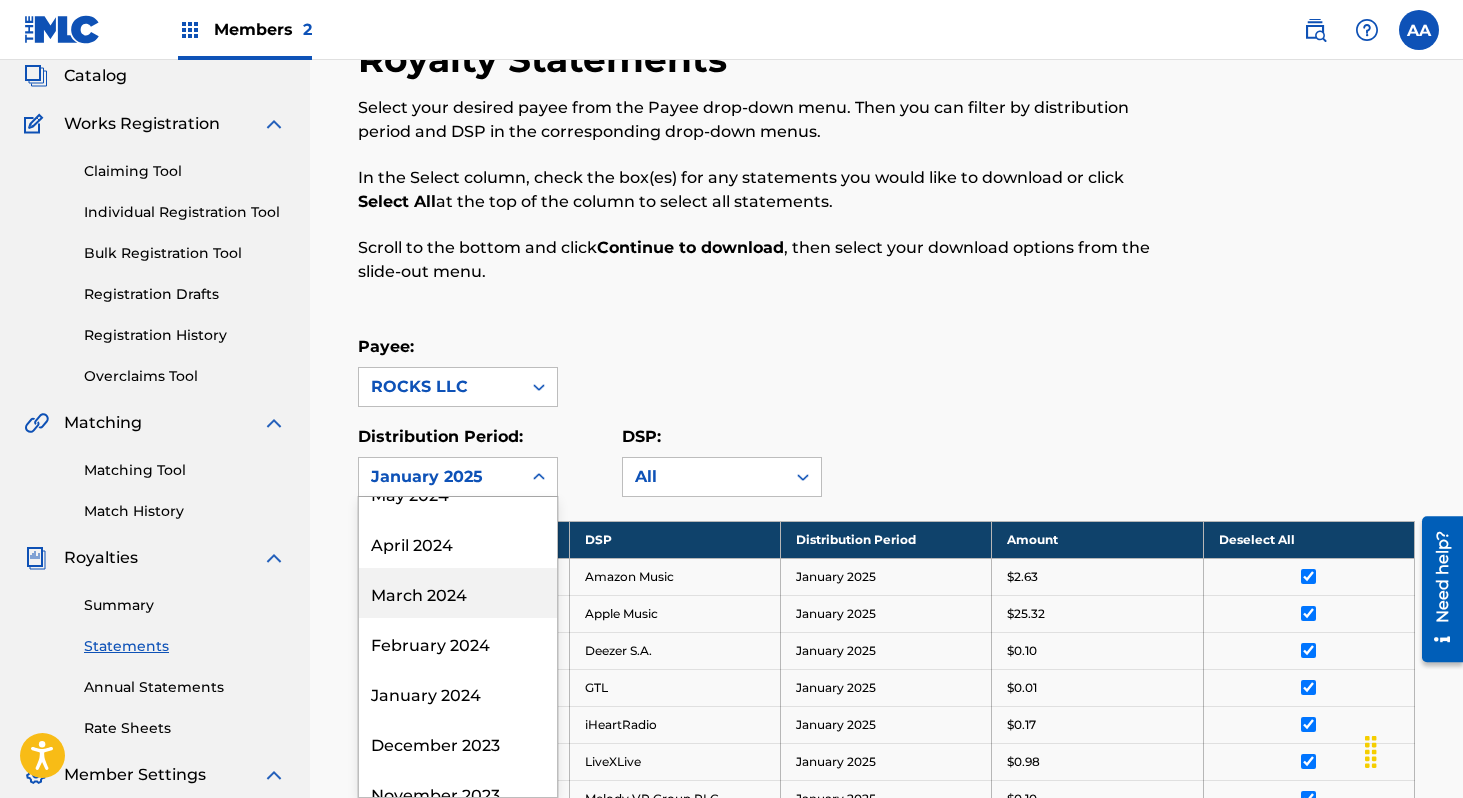 scroll, scrollTop: 770, scrollLeft: 0, axis: vertical 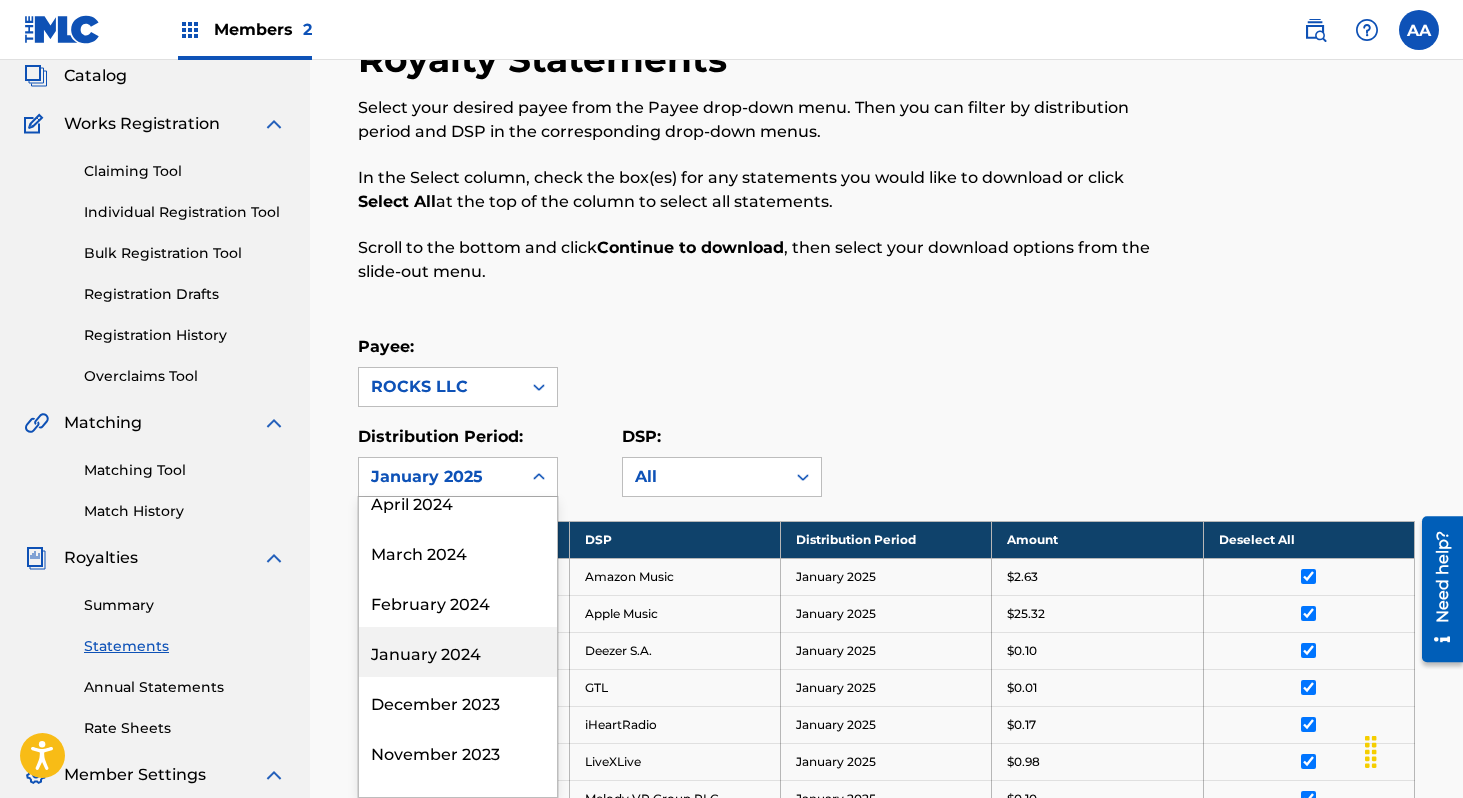 click on "January 2024" at bounding box center [458, 652] 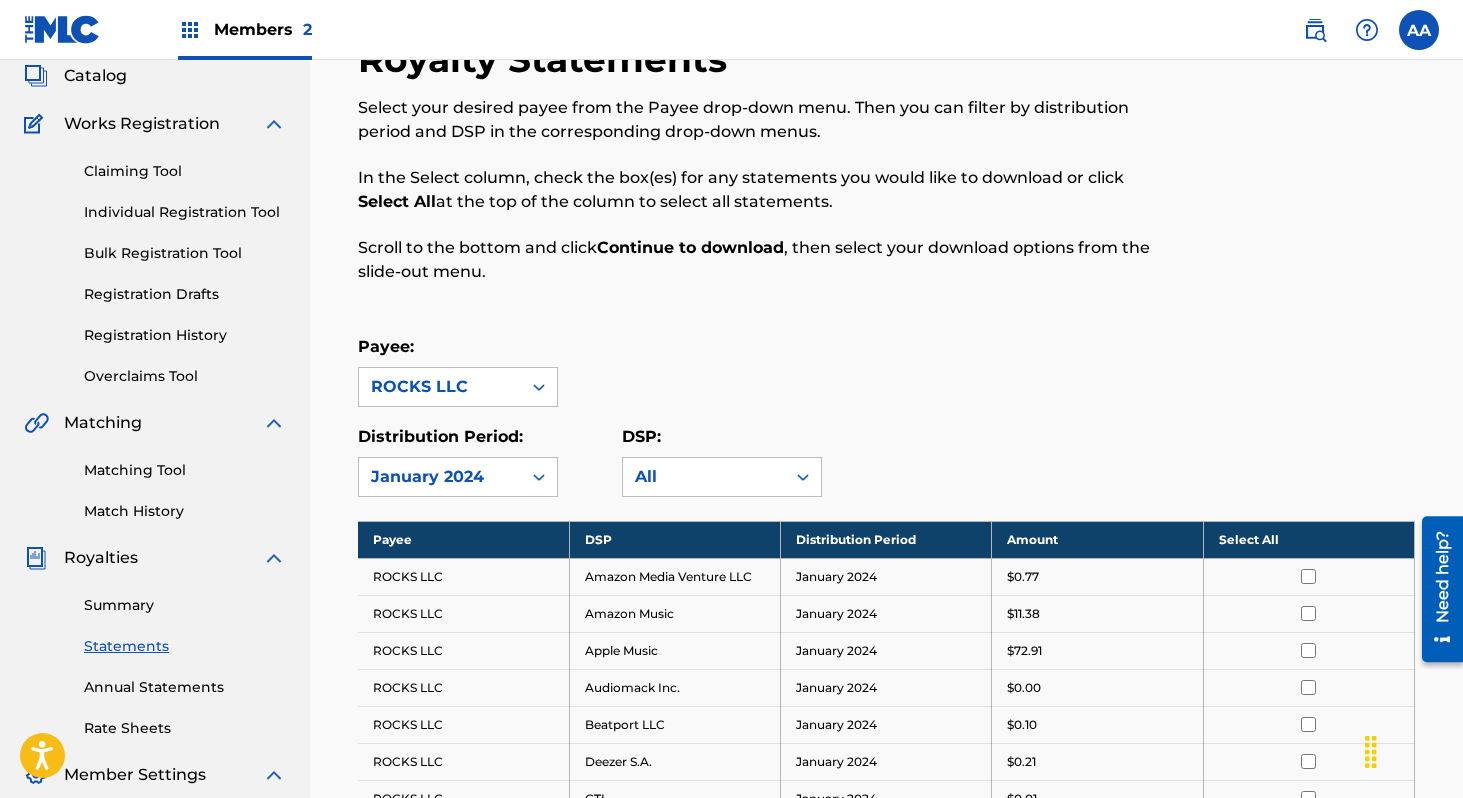 click on "Select All" at bounding box center [1308, 539] 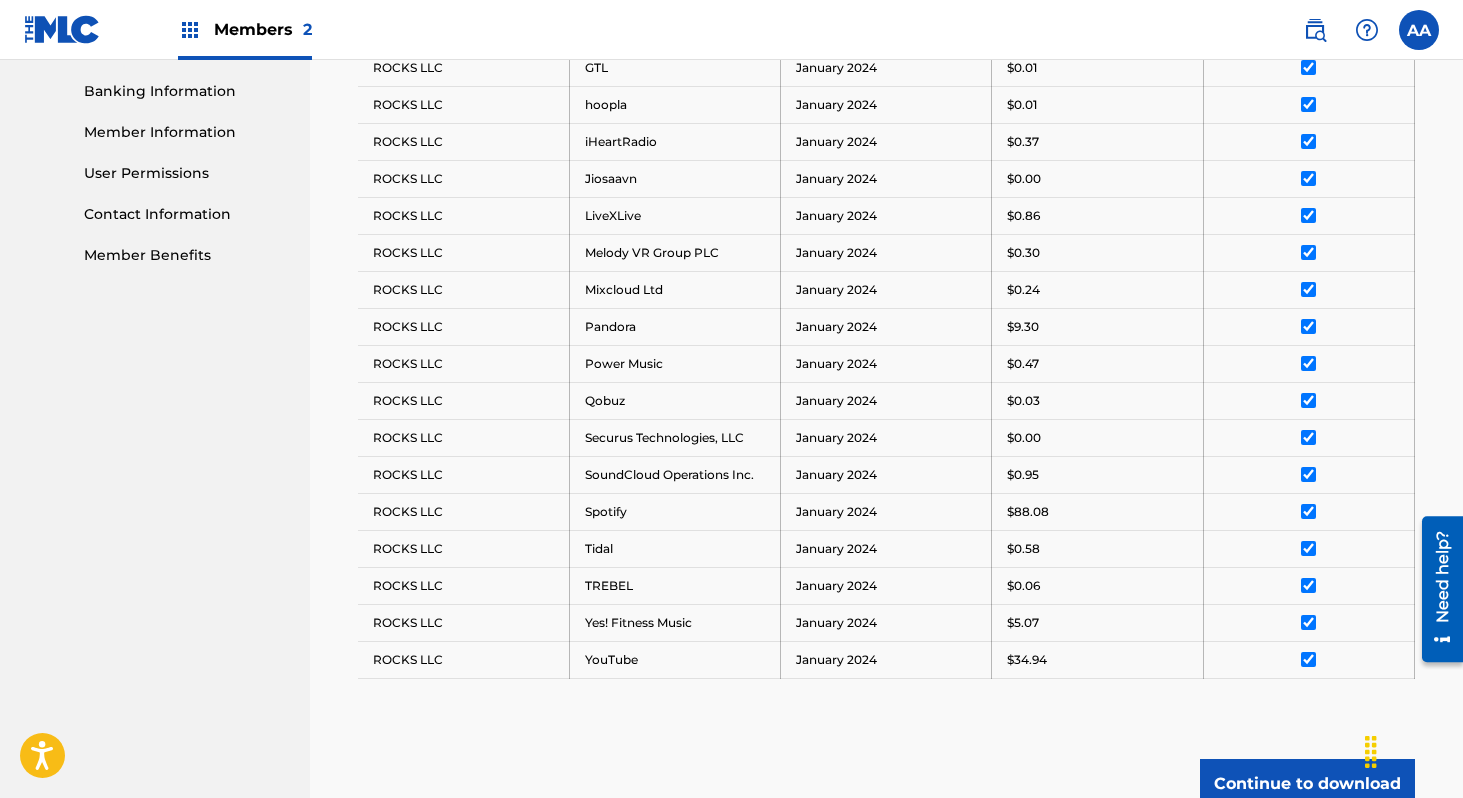 scroll, scrollTop: 1040, scrollLeft: 0, axis: vertical 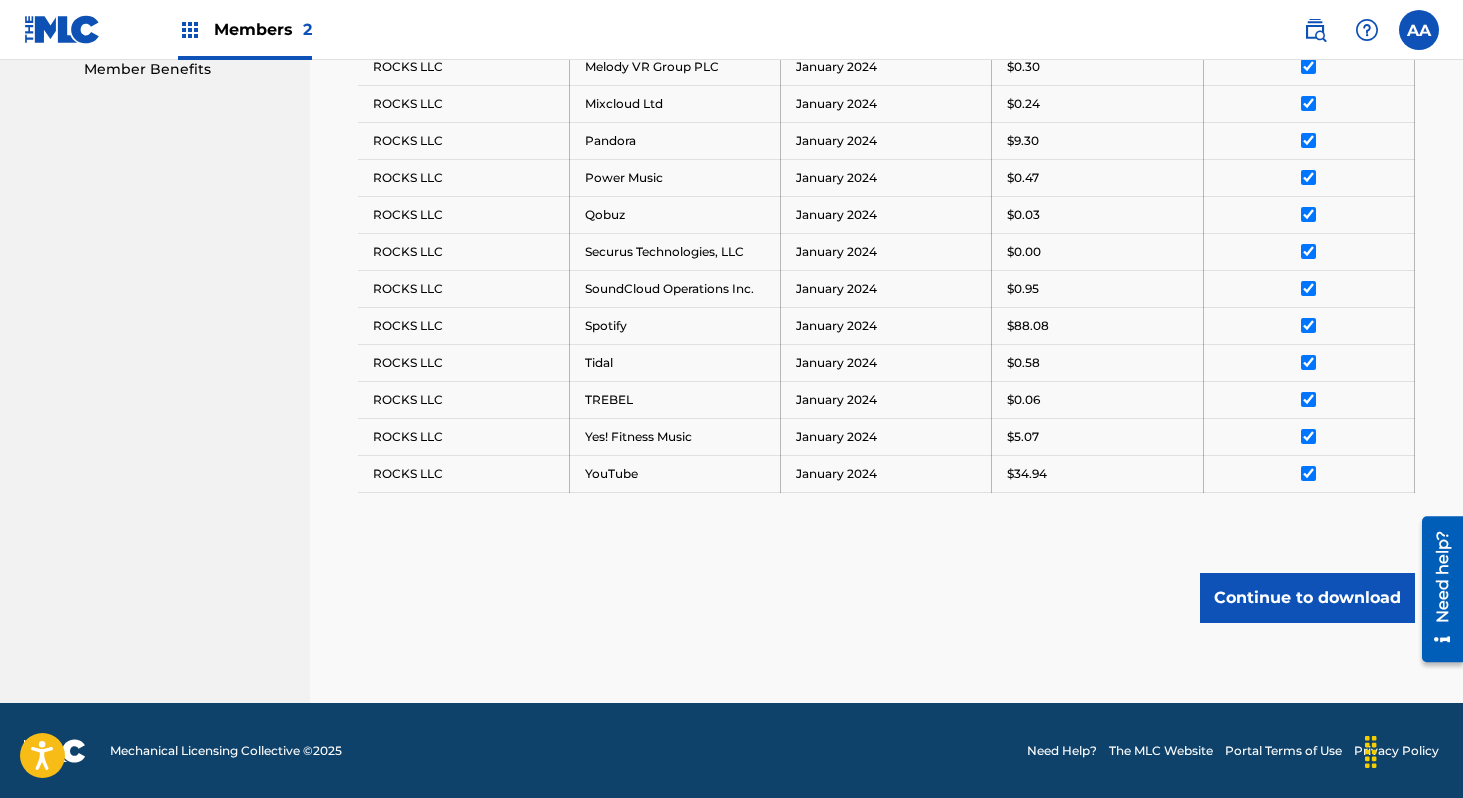 click on "Continue to download" at bounding box center [1307, 598] 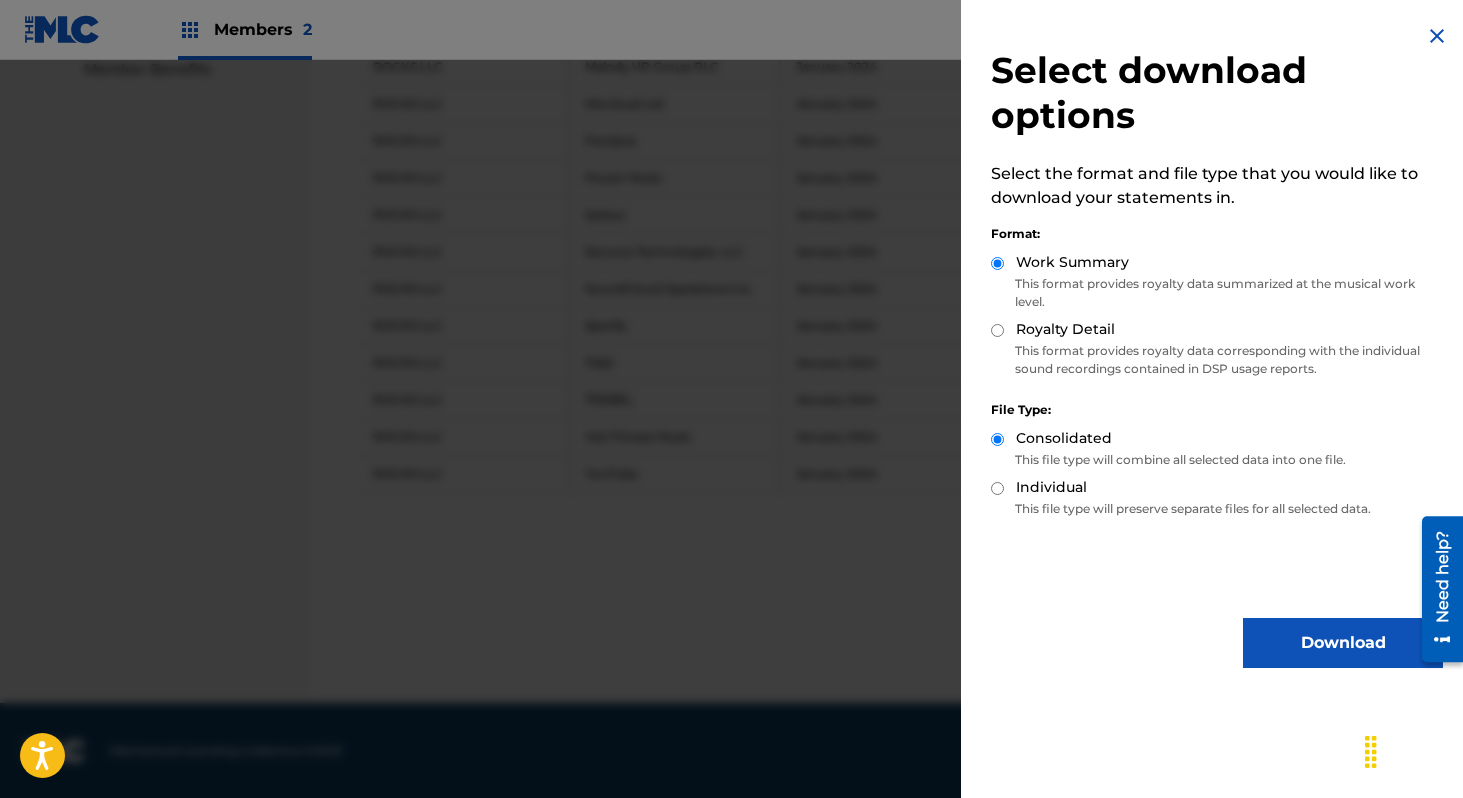 click on "Download" at bounding box center (1343, 643) 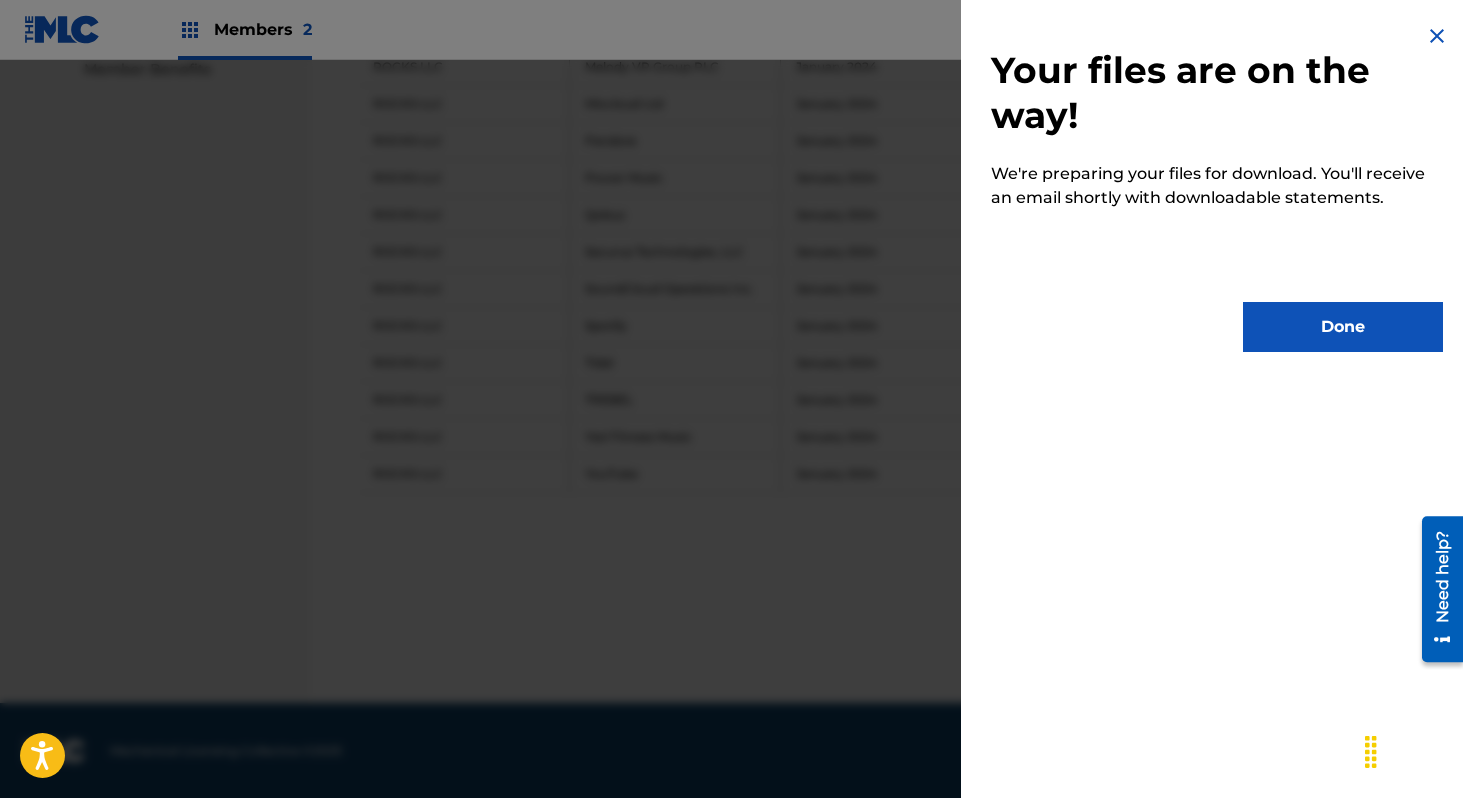 click on "Done" at bounding box center (1343, 327) 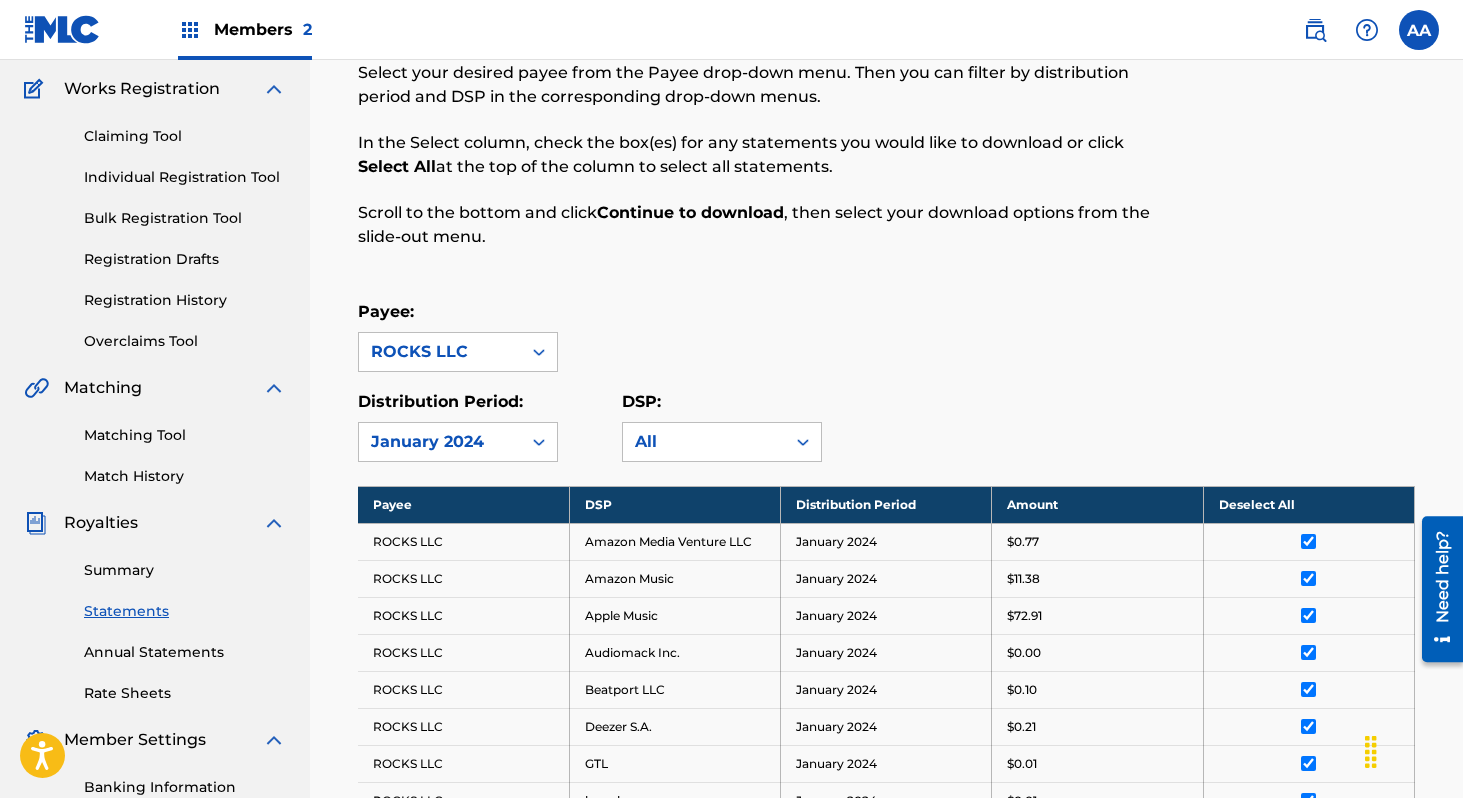 scroll, scrollTop: 0, scrollLeft: 0, axis: both 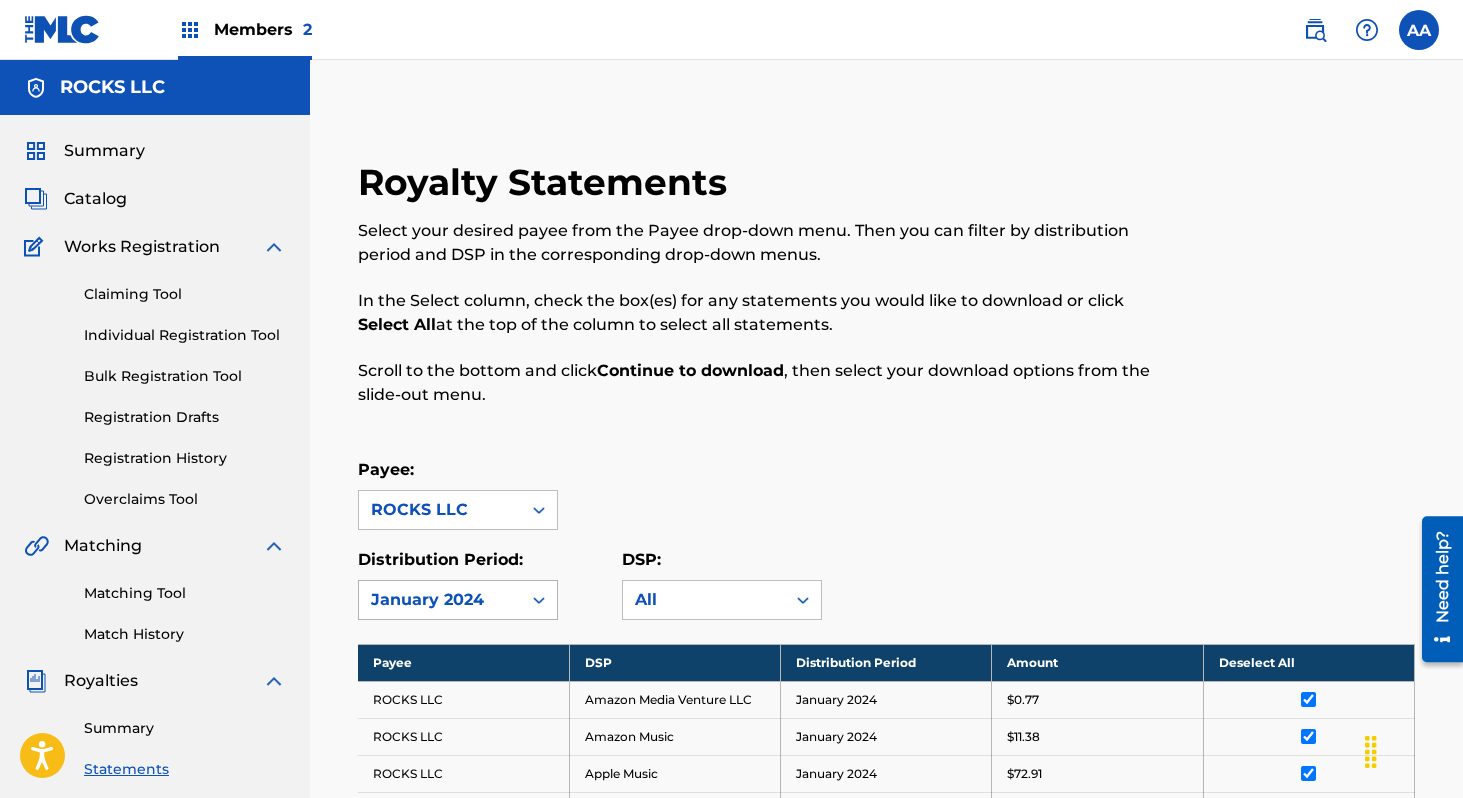 click on "January 2024" at bounding box center (458, 600) 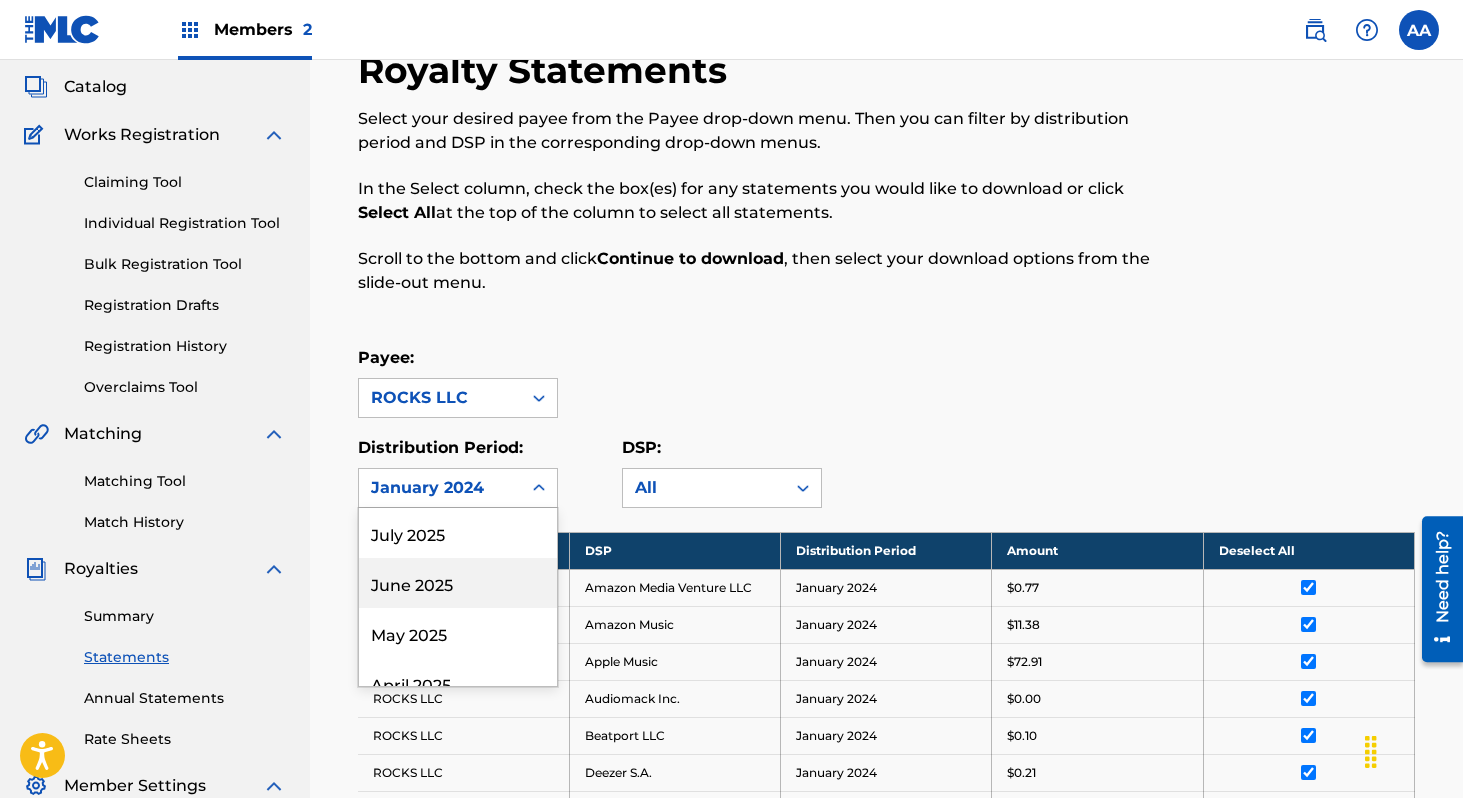 scroll, scrollTop: 123, scrollLeft: 0, axis: vertical 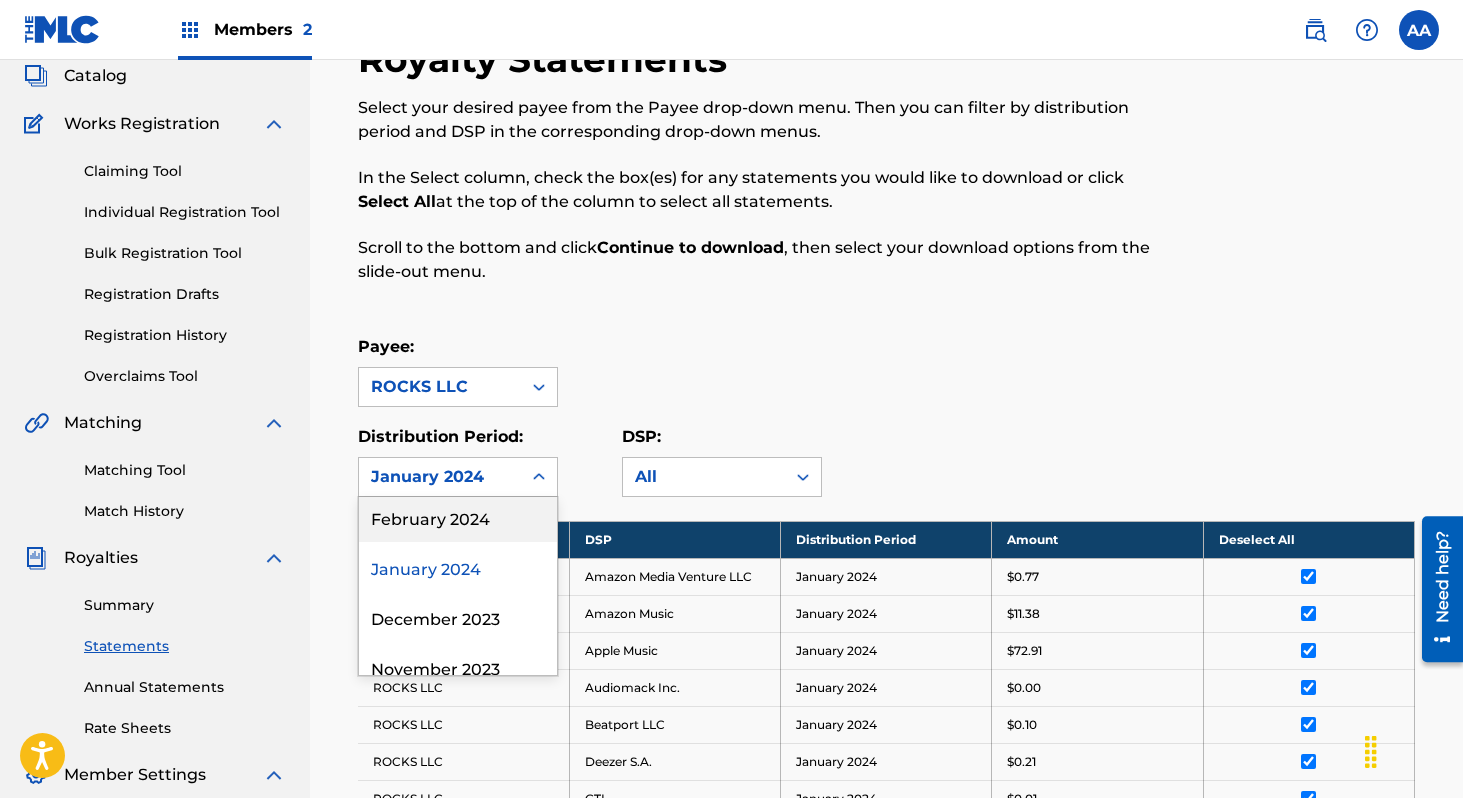 click on "February 2024" at bounding box center [458, 517] 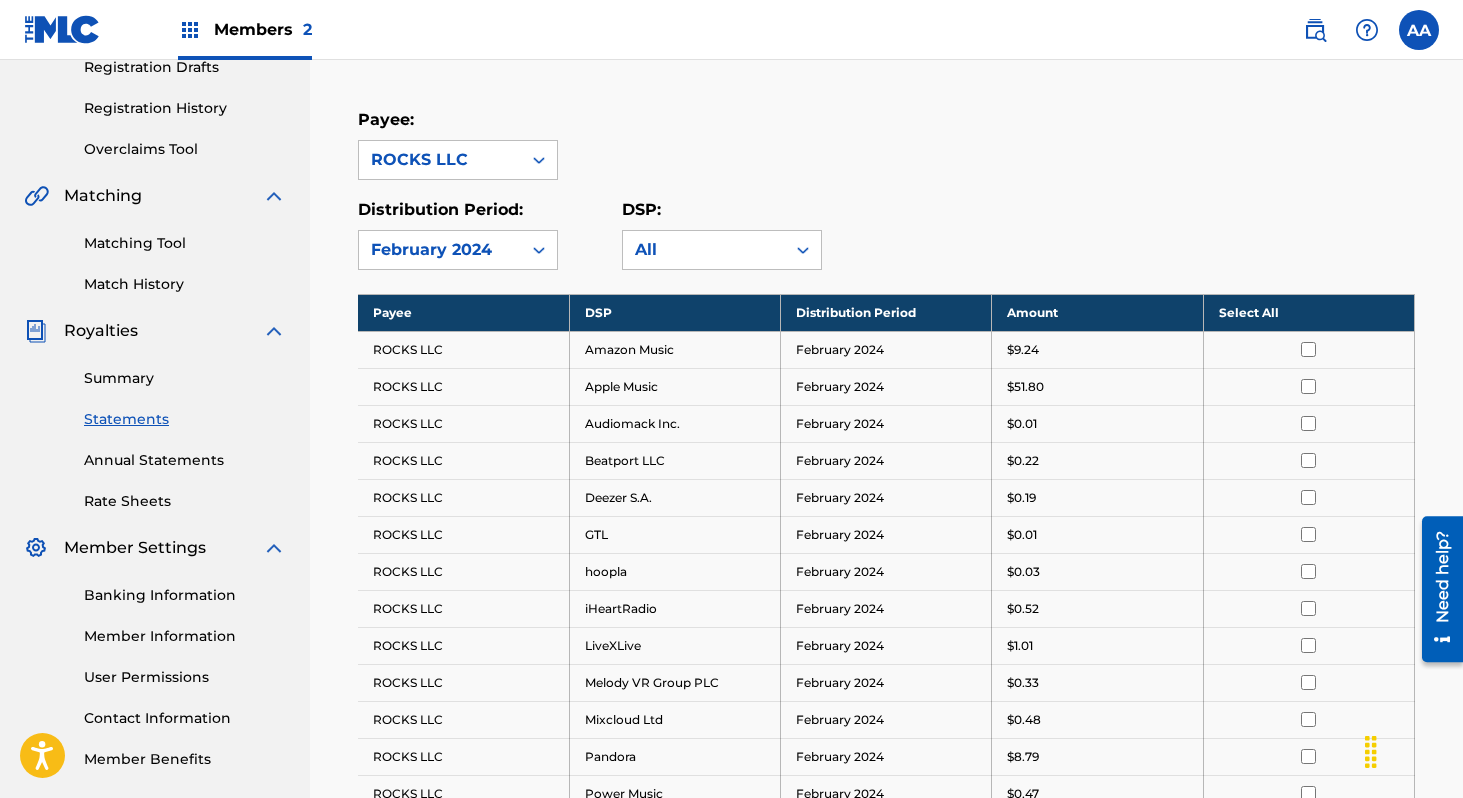 scroll, scrollTop: 351, scrollLeft: 0, axis: vertical 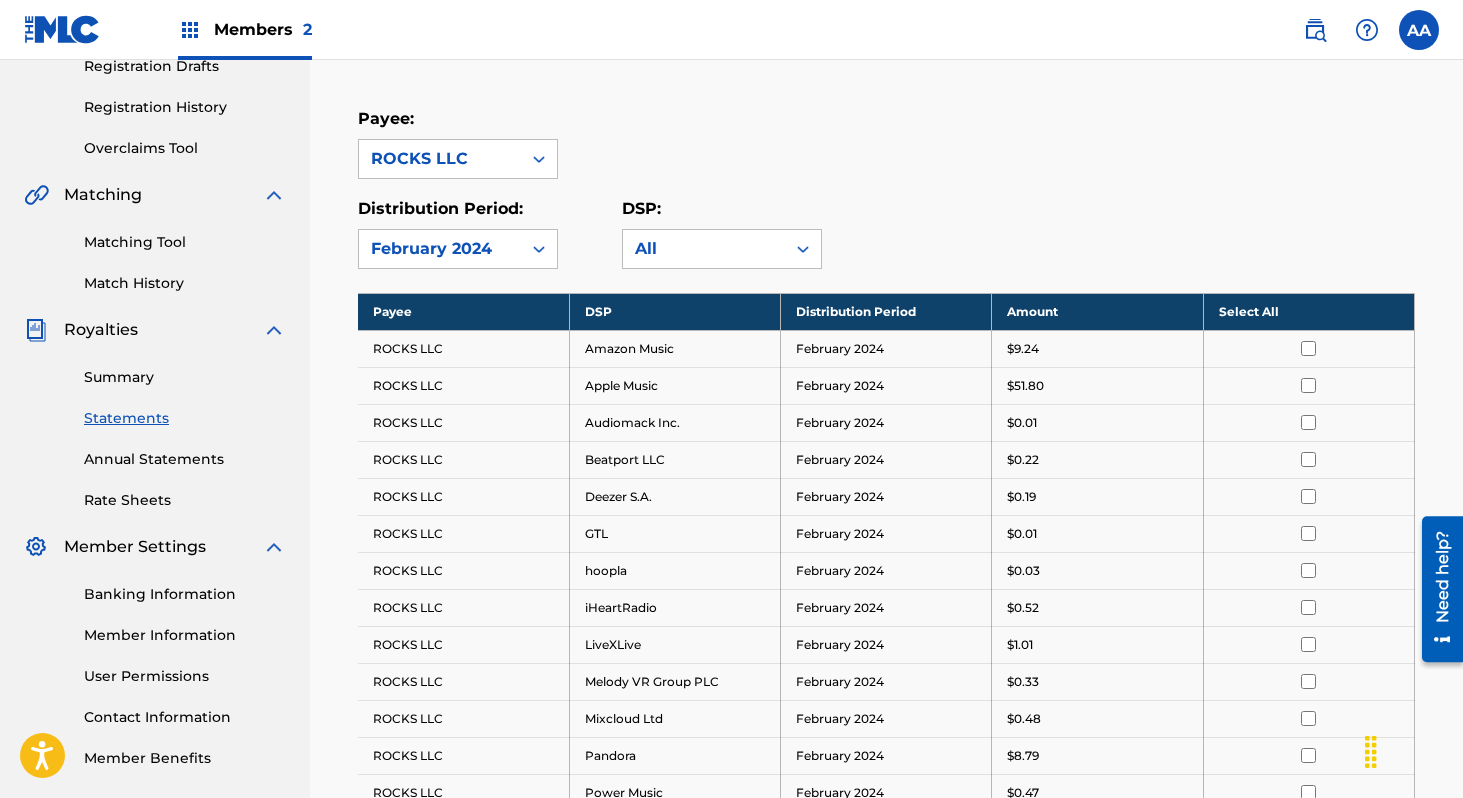 click on "Select All" at bounding box center (1308, 311) 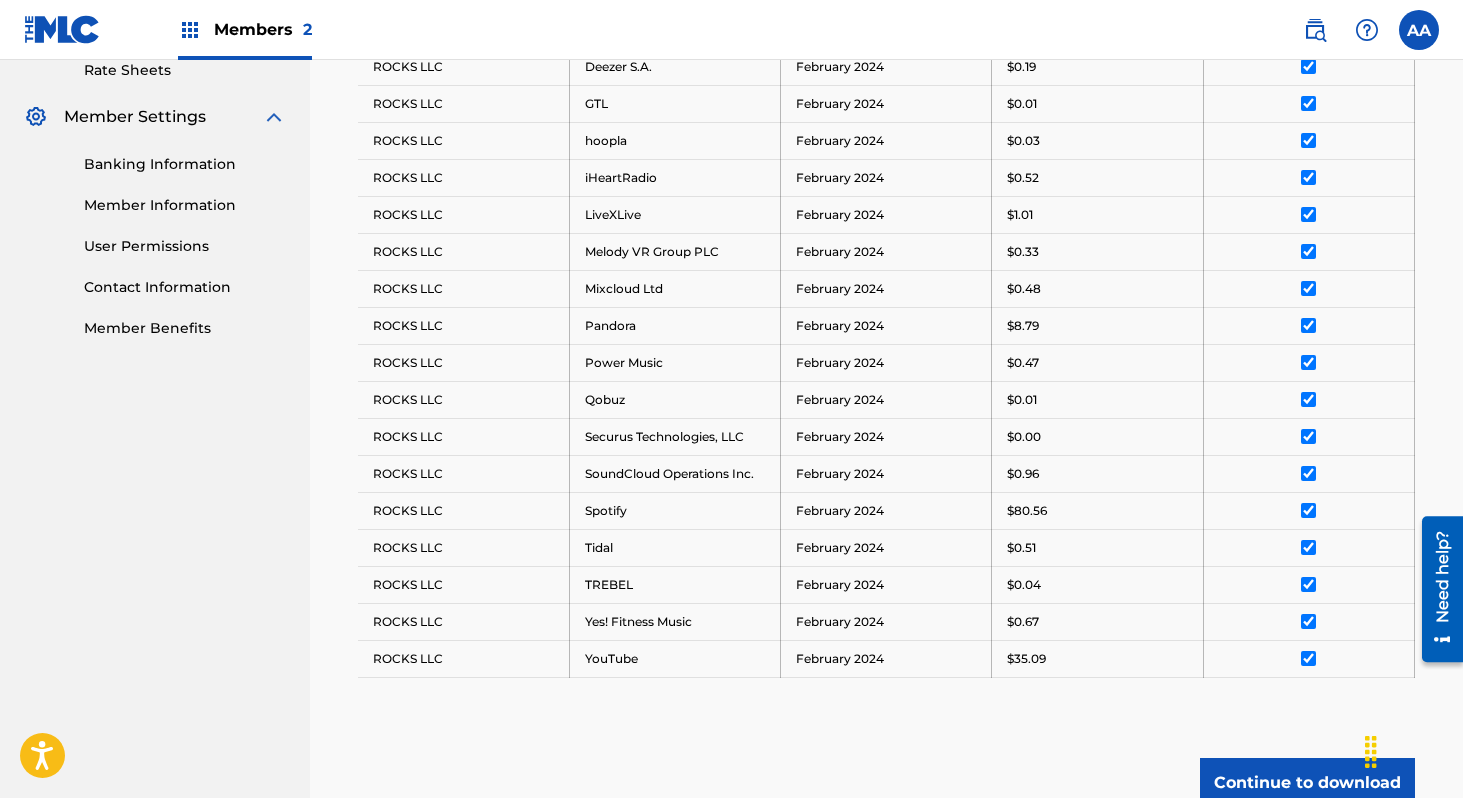 scroll, scrollTop: 966, scrollLeft: 0, axis: vertical 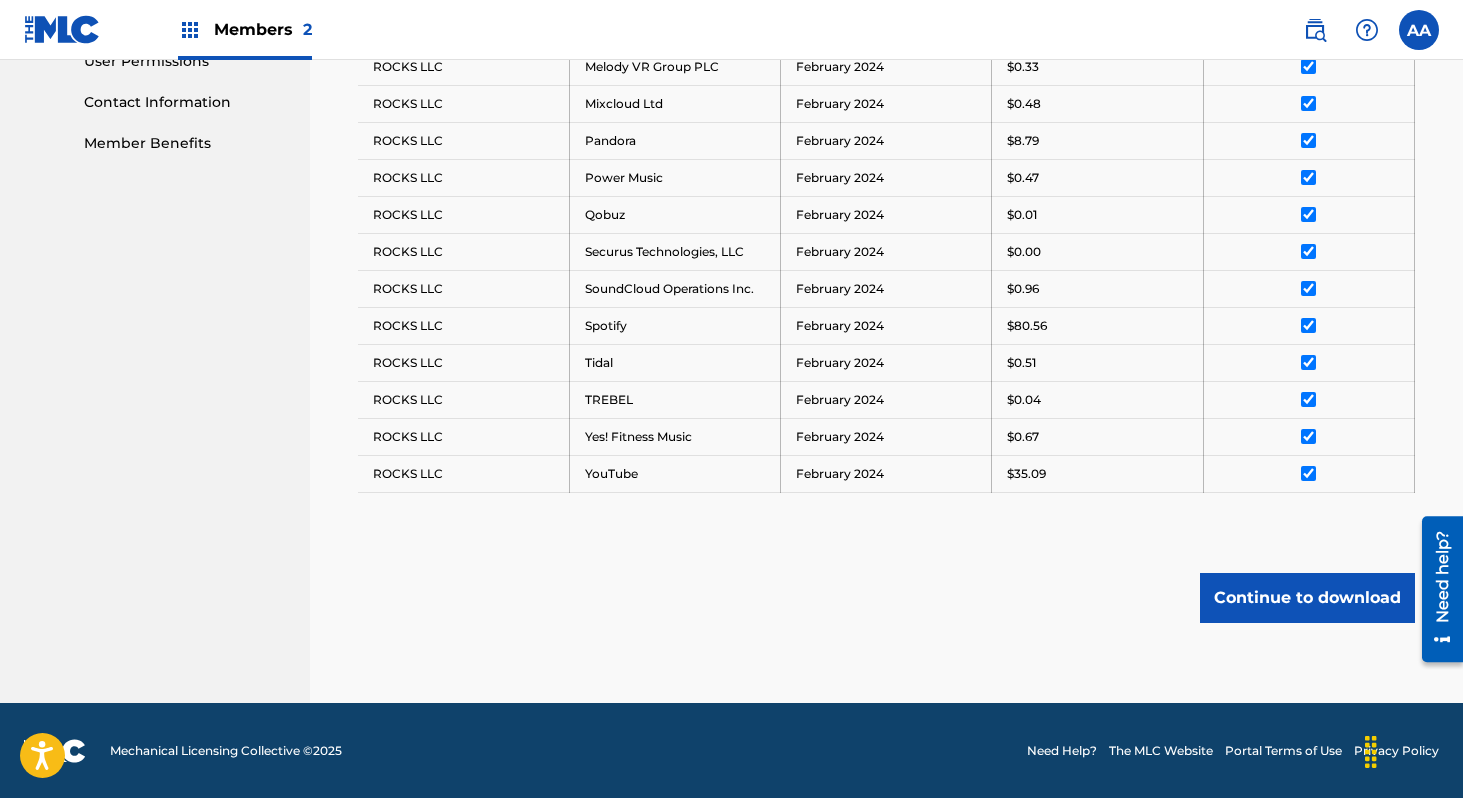 click on "Continue to download" at bounding box center [1307, 598] 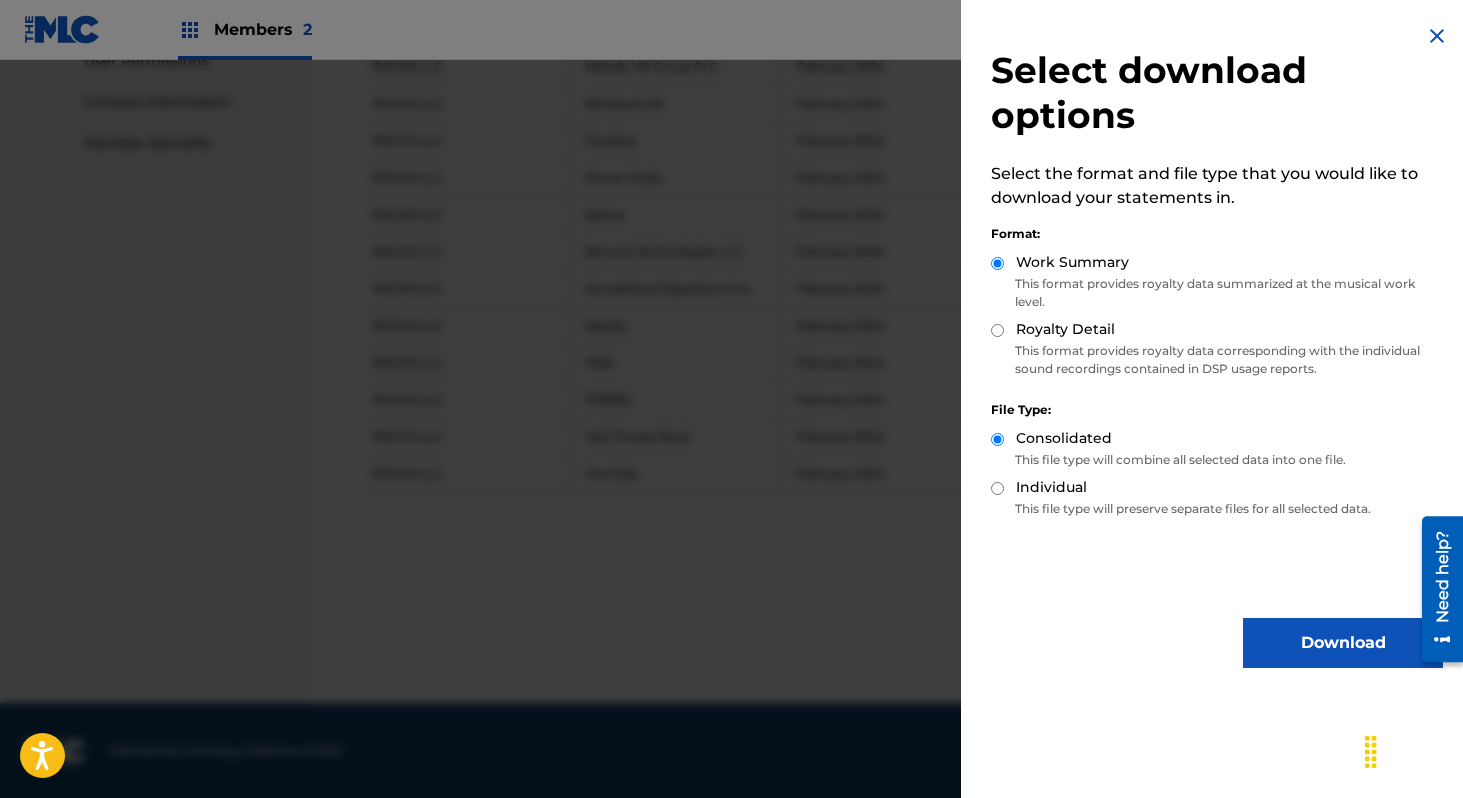 click on "Download" at bounding box center [1343, 643] 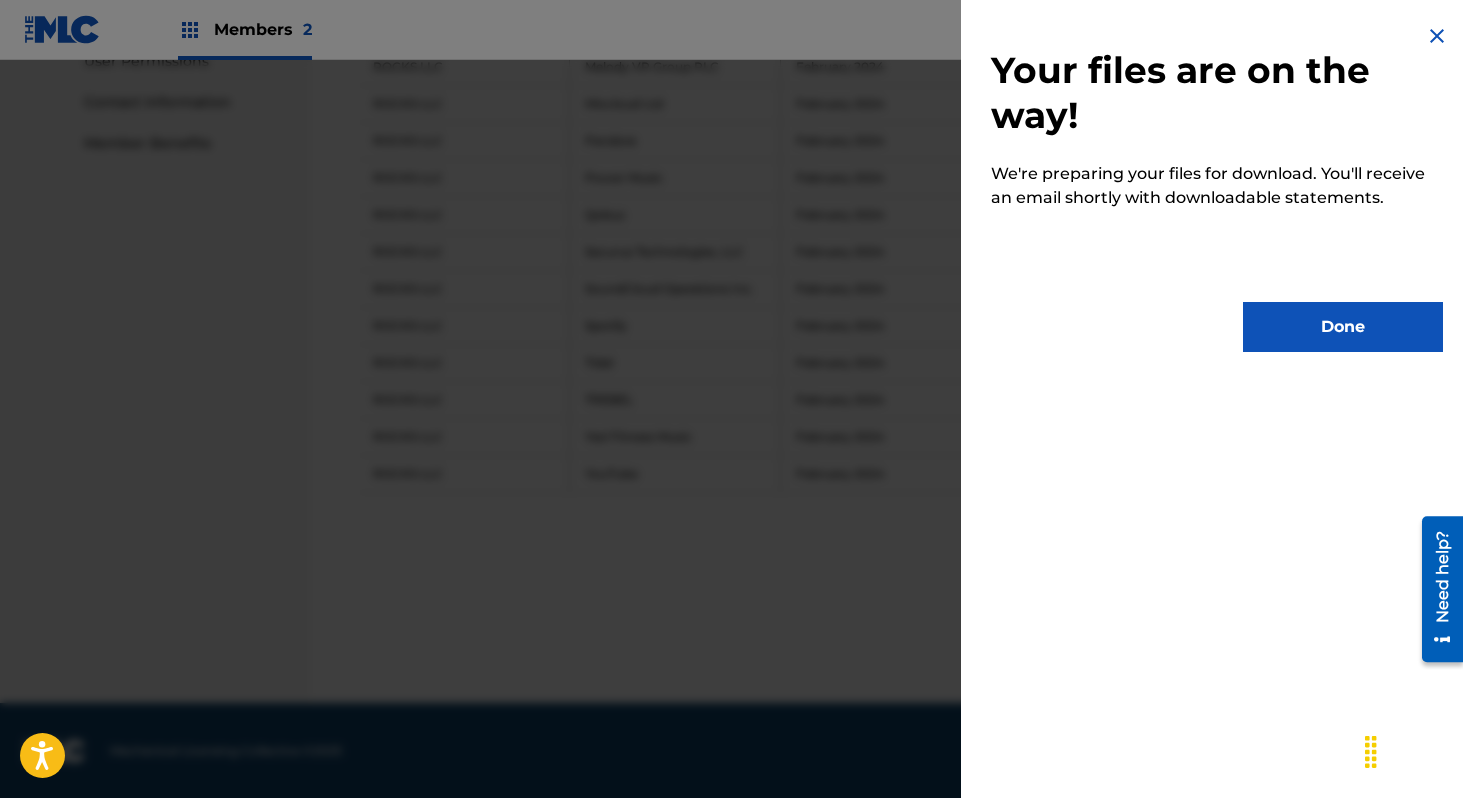 click on "Done" at bounding box center (1343, 327) 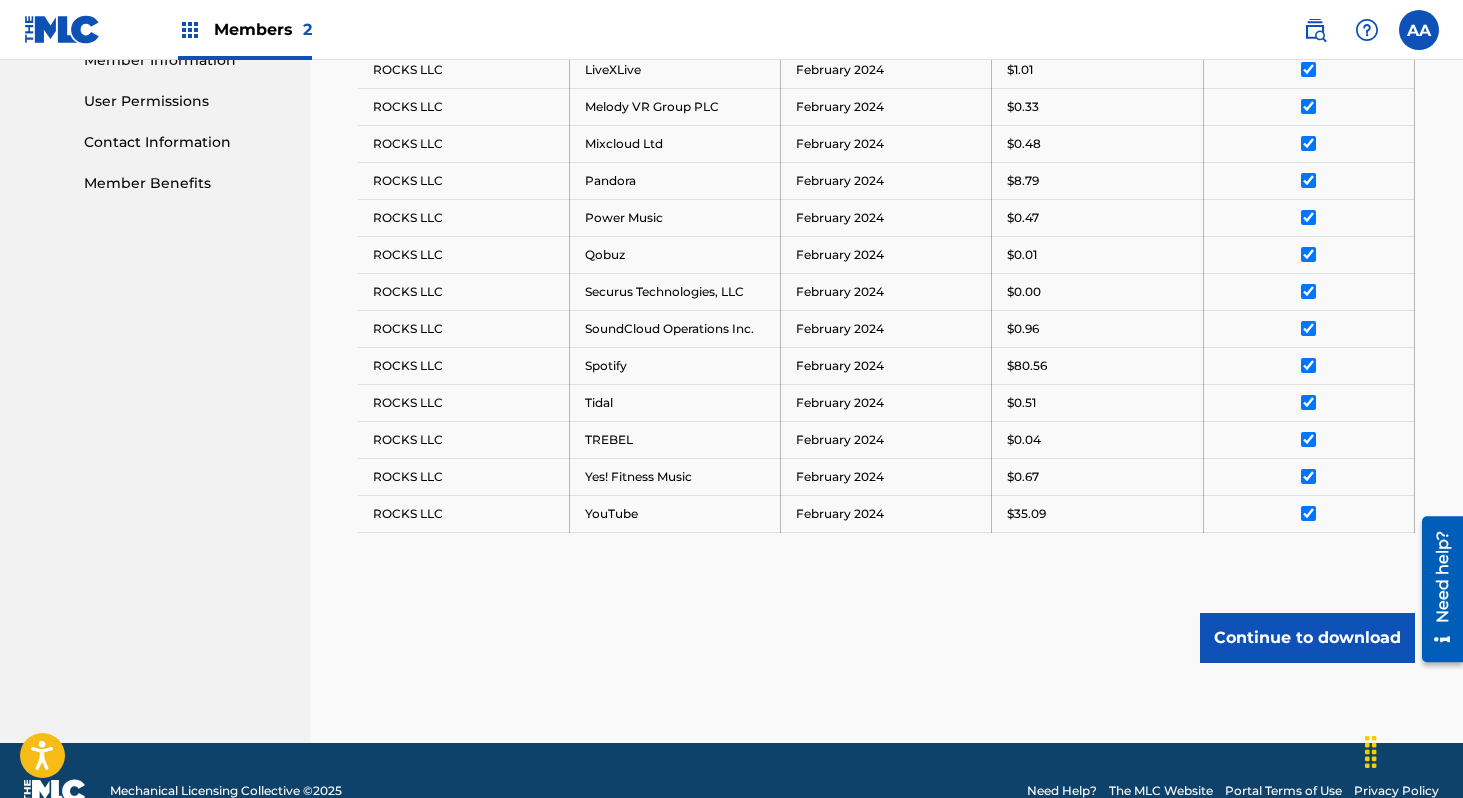 click on "Royalty Statements Select your desired payee from the Payee drop-down menu. Then you can filter by distribution period and DSP in the corresponding drop-down menus. In the Select column, check the box(es) for any statements you would like to download or click    Select All   at the top of the column to select all statements. Scroll to the bottom and click  Continue to download , then select your download options from the slide-out menu. Payee: ROCKS LLC Distribution Period: [MONTH] [YEAR] DSP: All Payee DSP Distribution Period Amount Deselect All ROCKS LLC Amazon Music [MONTH] [YEAR] $9.24 ROCKS LLC Apple Music [MONTH] [YEAR] $51.80 ROCKS LLC Audiomack Inc. [MONTH] [YEAR] $0.01 ROCKS LLC Beatport LLC [MONTH] [YEAR] $0.22 ROCKS LLC Deezer S.A. [MONTH] [YEAR] $0.19 ROCKS LLC GTL  [MONTH] [YEAR] $0.01 ROCKS LLC hoopla [MONTH] [YEAR] $0.03 ROCKS LLC iHeartRadio [MONTH] [YEAR] $0.52 ROCKS LLC LiveXLive [MONTH] [YEAR] $1.01 ROCKS LLC Melody VR Group PLC [MONTH] [YEAR] $0.33 ROCKS LLC Mixcloud Ltd [MONTH] [YEAR] $0.48 ROCKS LLC" at bounding box center (886, -12) 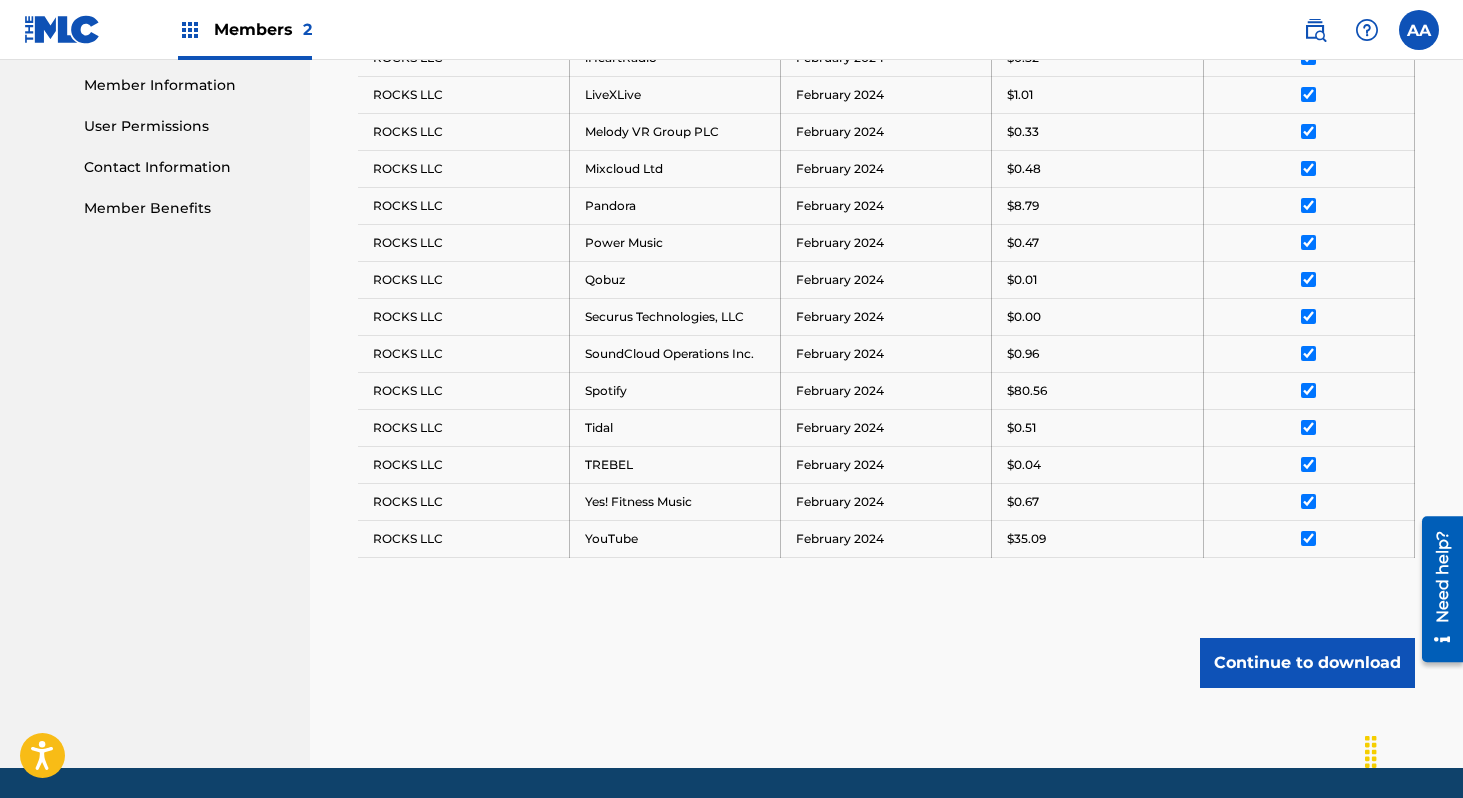 scroll, scrollTop: 966, scrollLeft: 0, axis: vertical 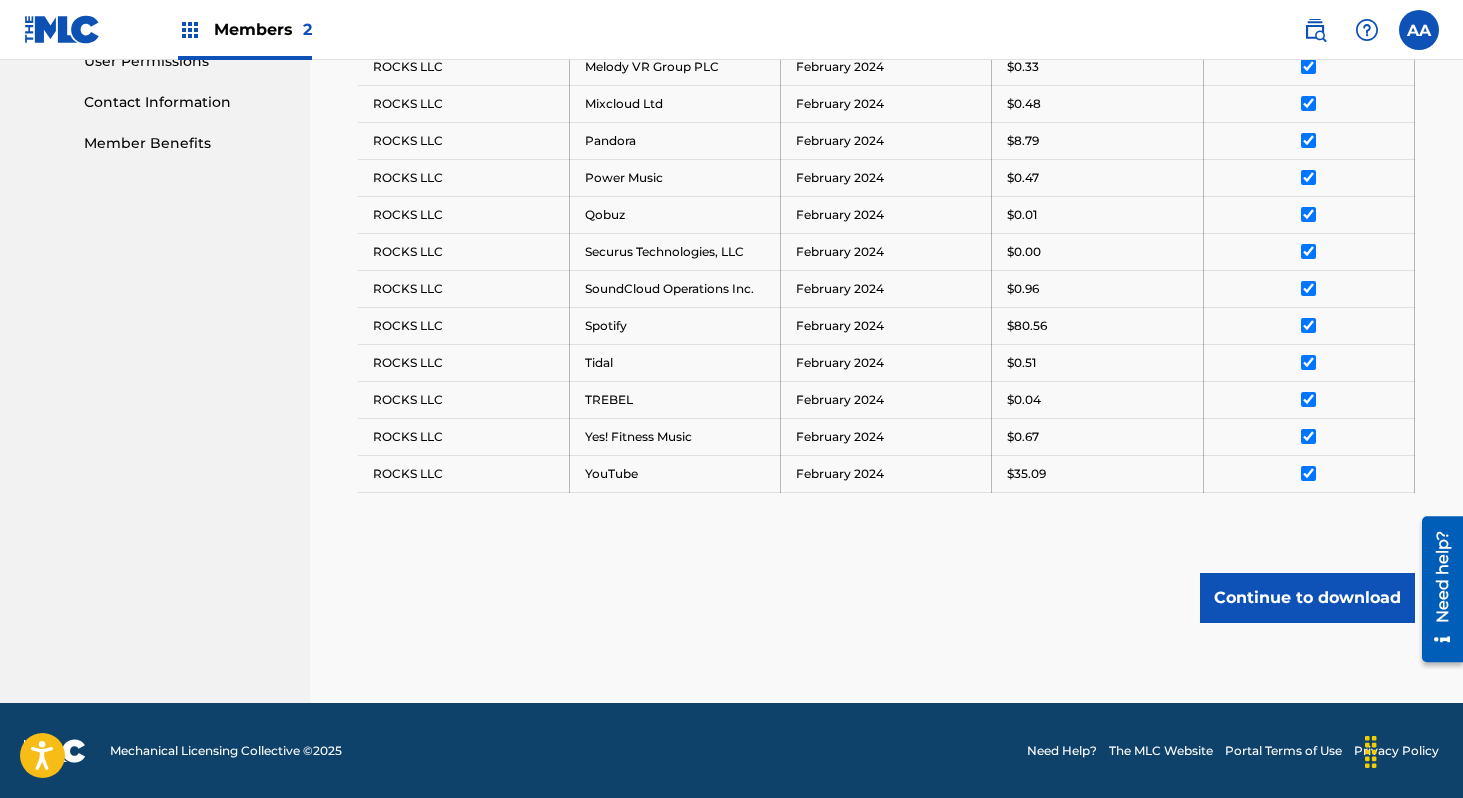 click on "Continue to download" at bounding box center [1307, 598] 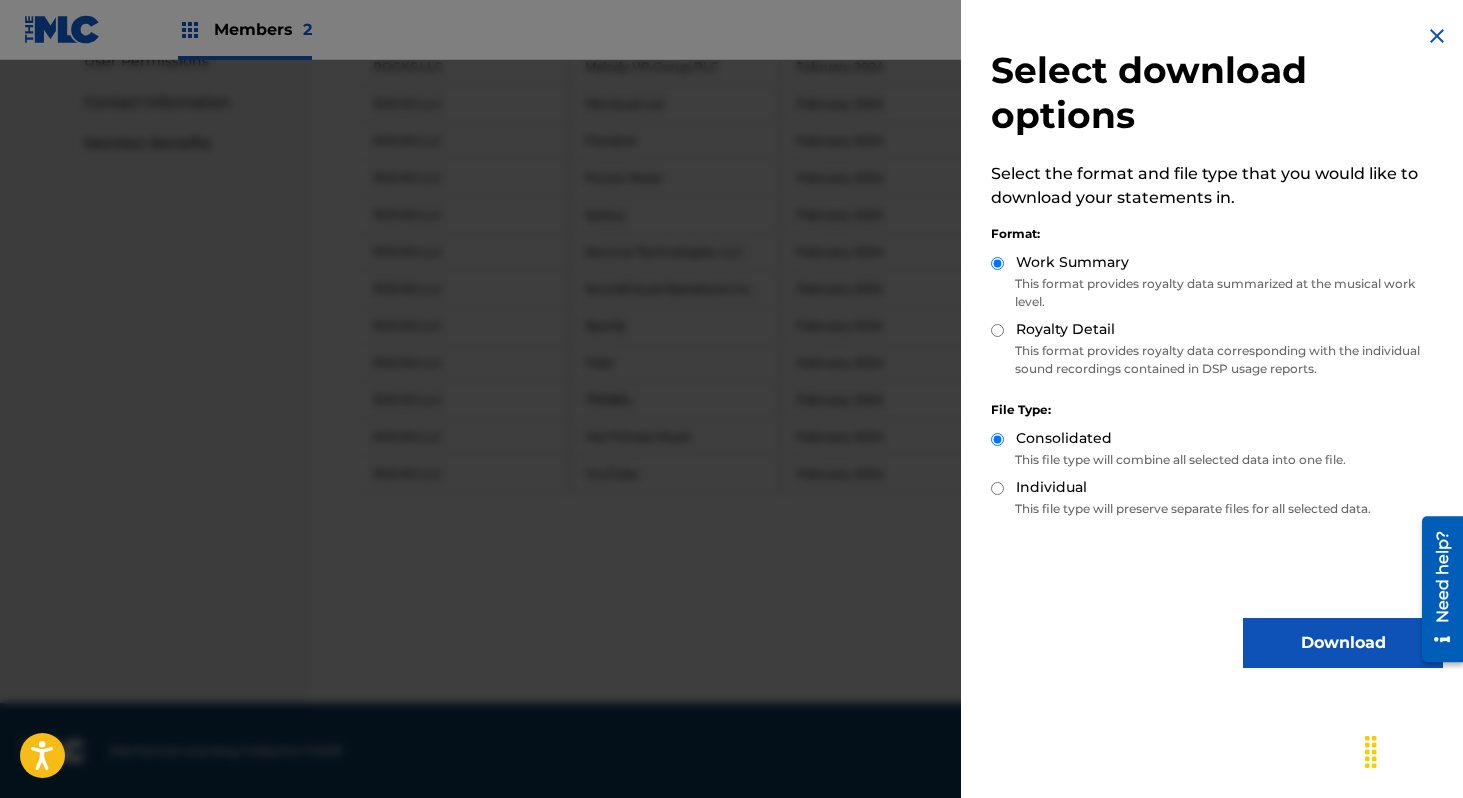click on "Download" at bounding box center [1343, 643] 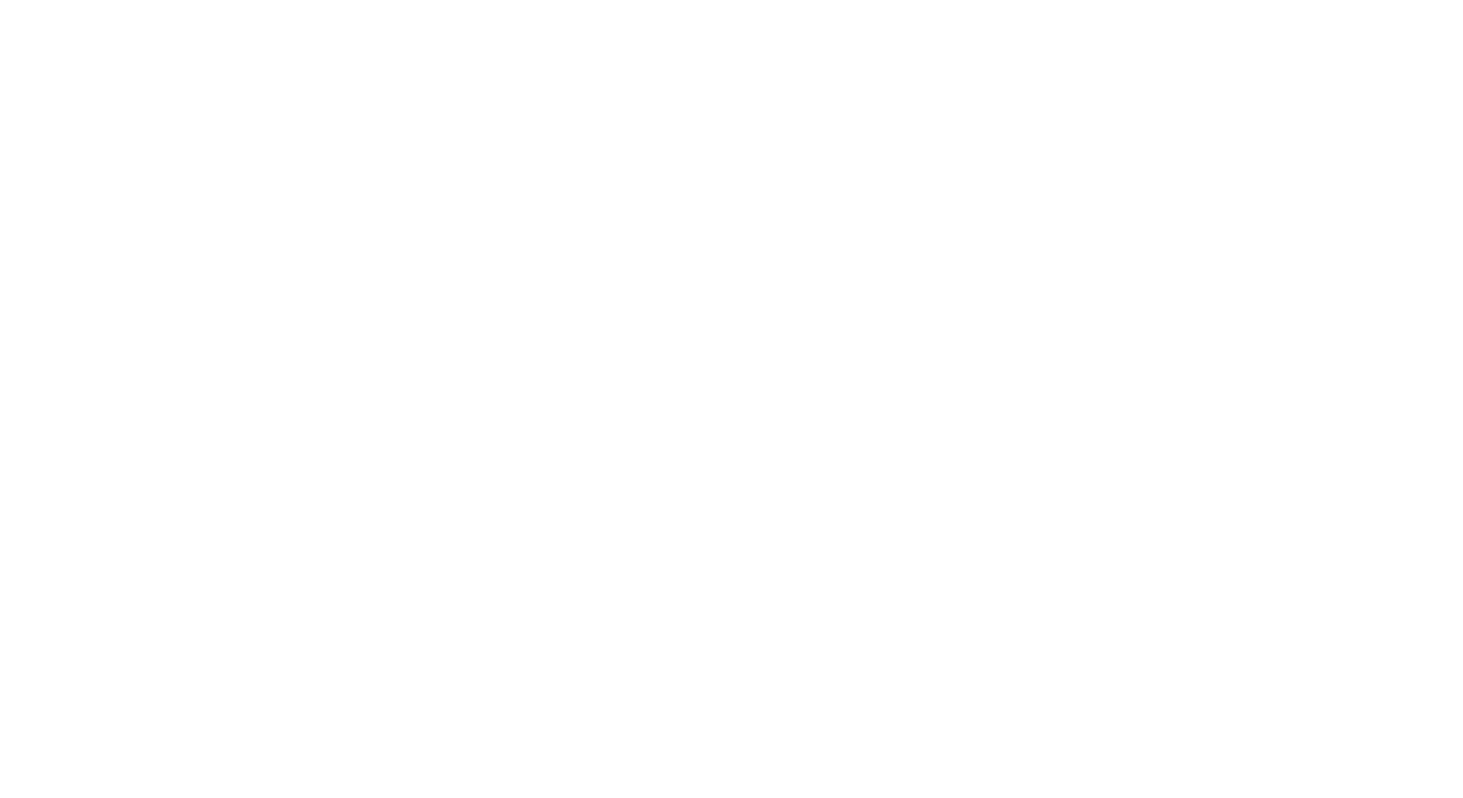 scroll, scrollTop: 0, scrollLeft: 0, axis: both 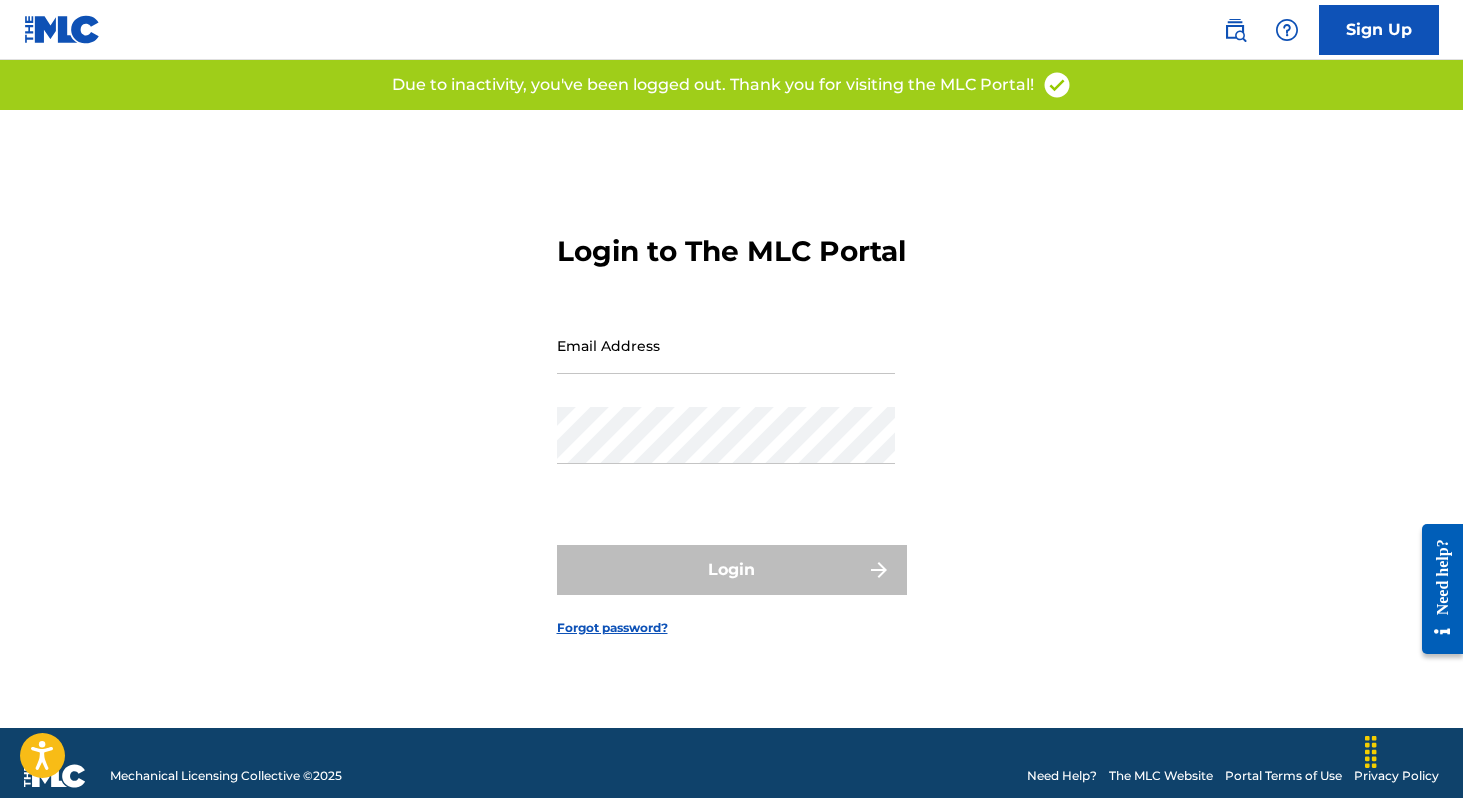 click on "Email Address" at bounding box center (726, 345) 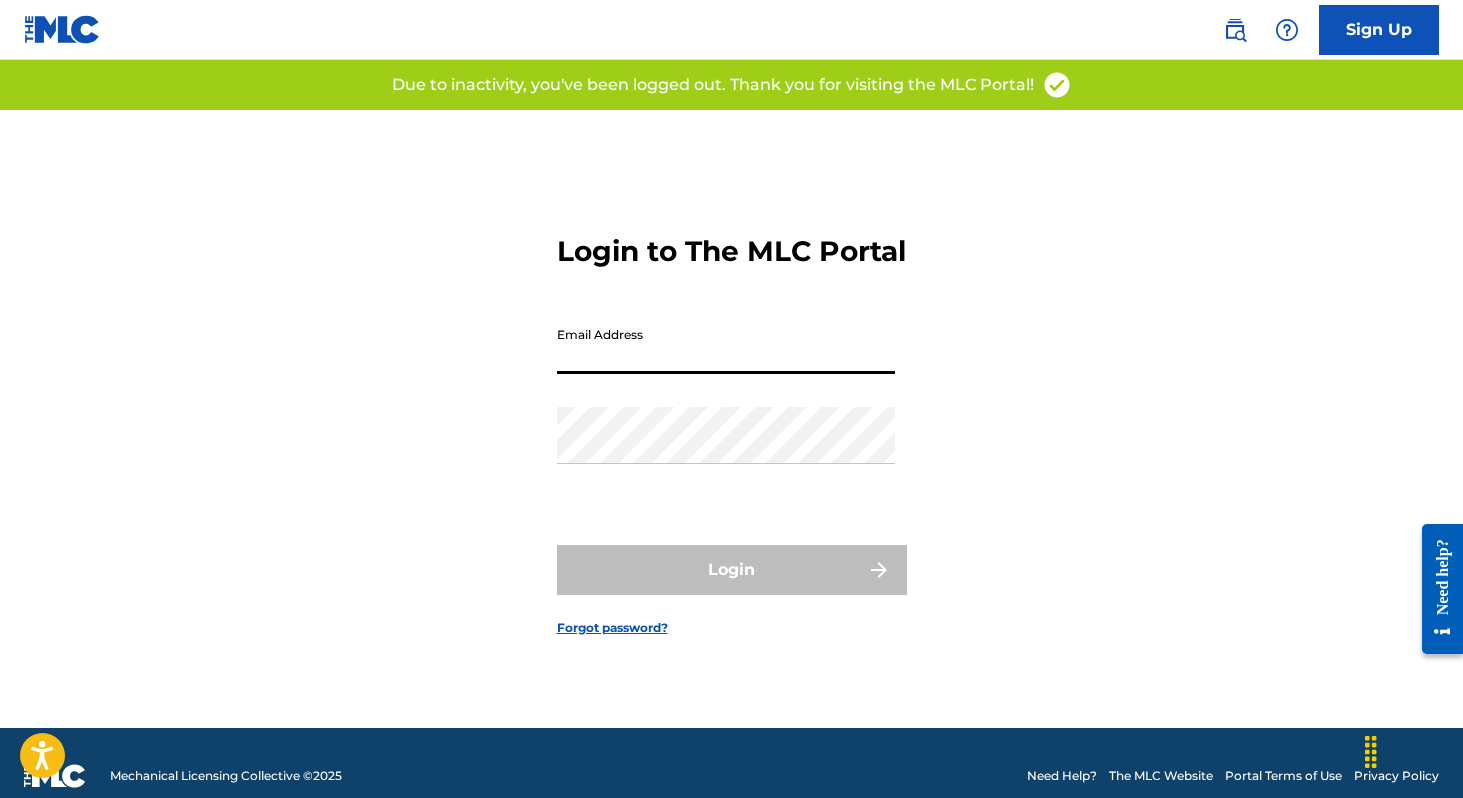 type on "[EMAIL]" 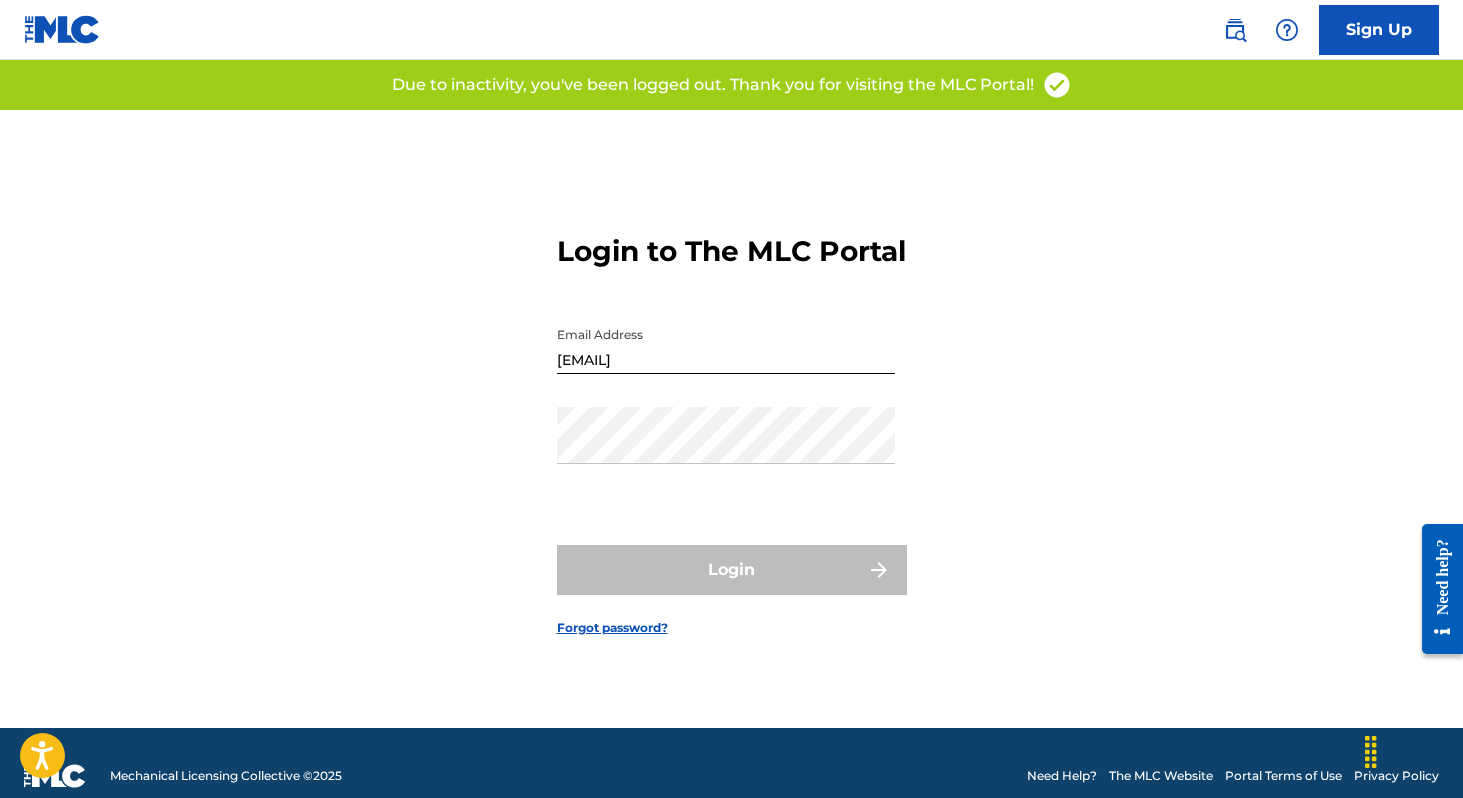 click on "Password" at bounding box center (726, 452) 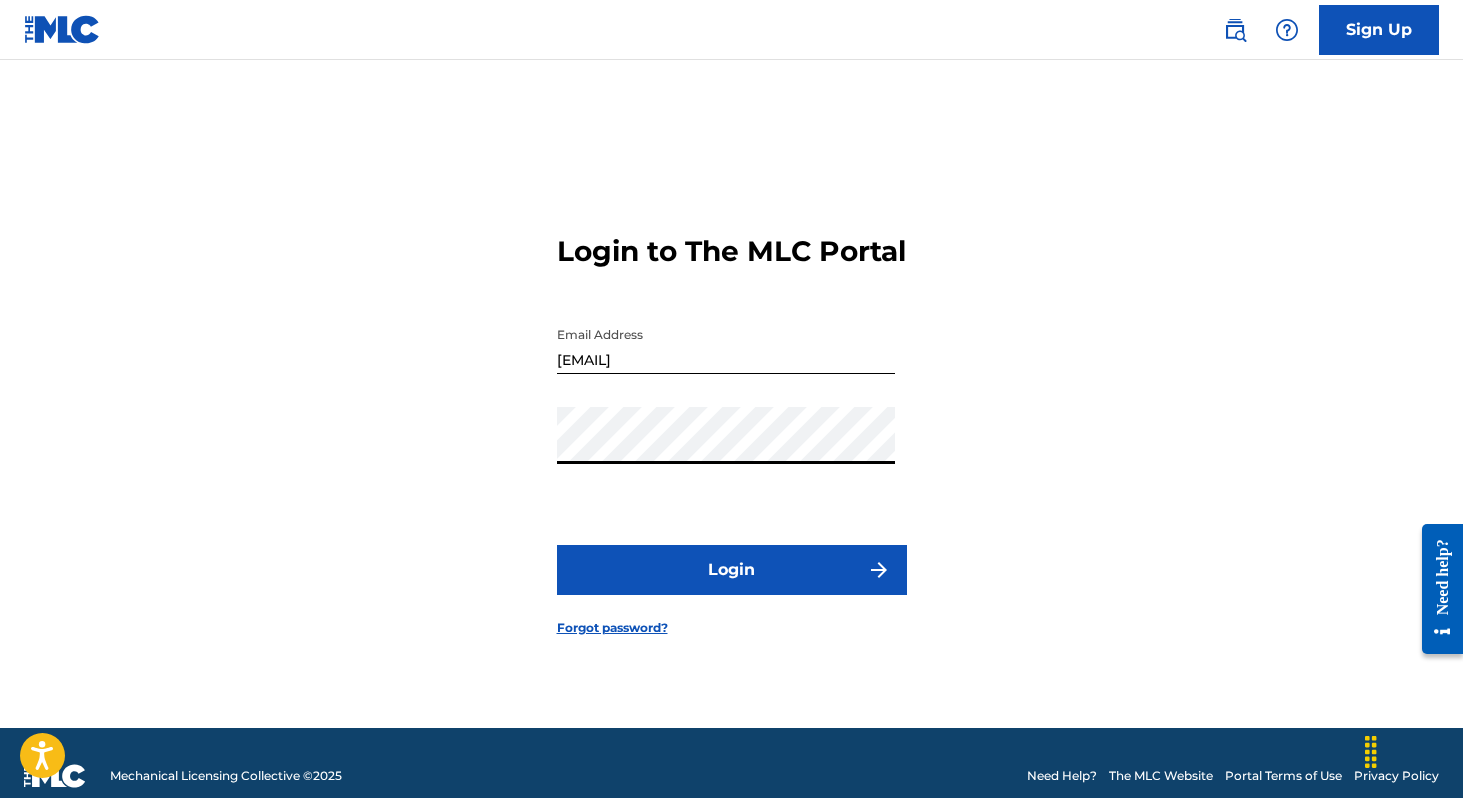 click on "Login" at bounding box center [732, 570] 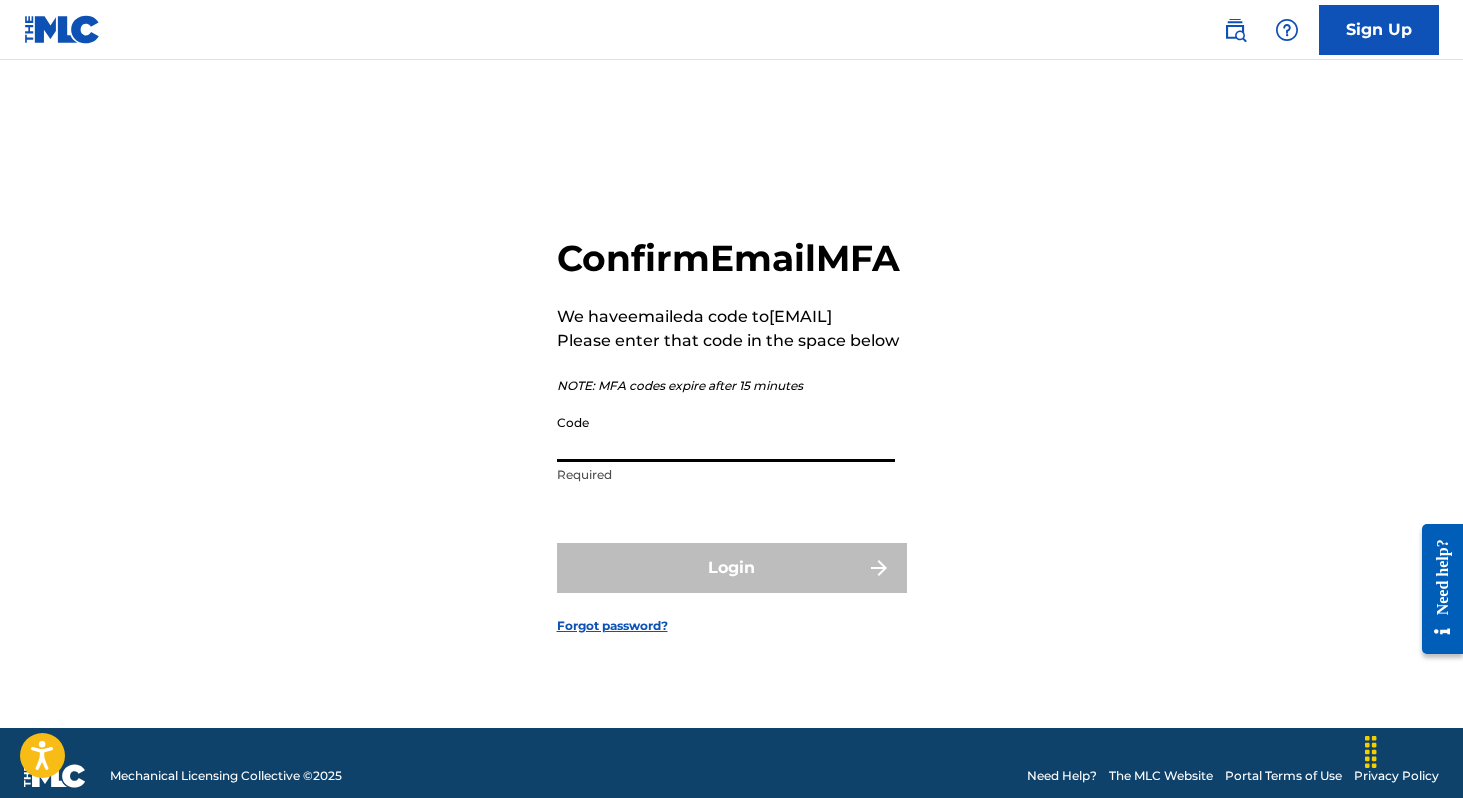 click on "Code" at bounding box center (726, 433) 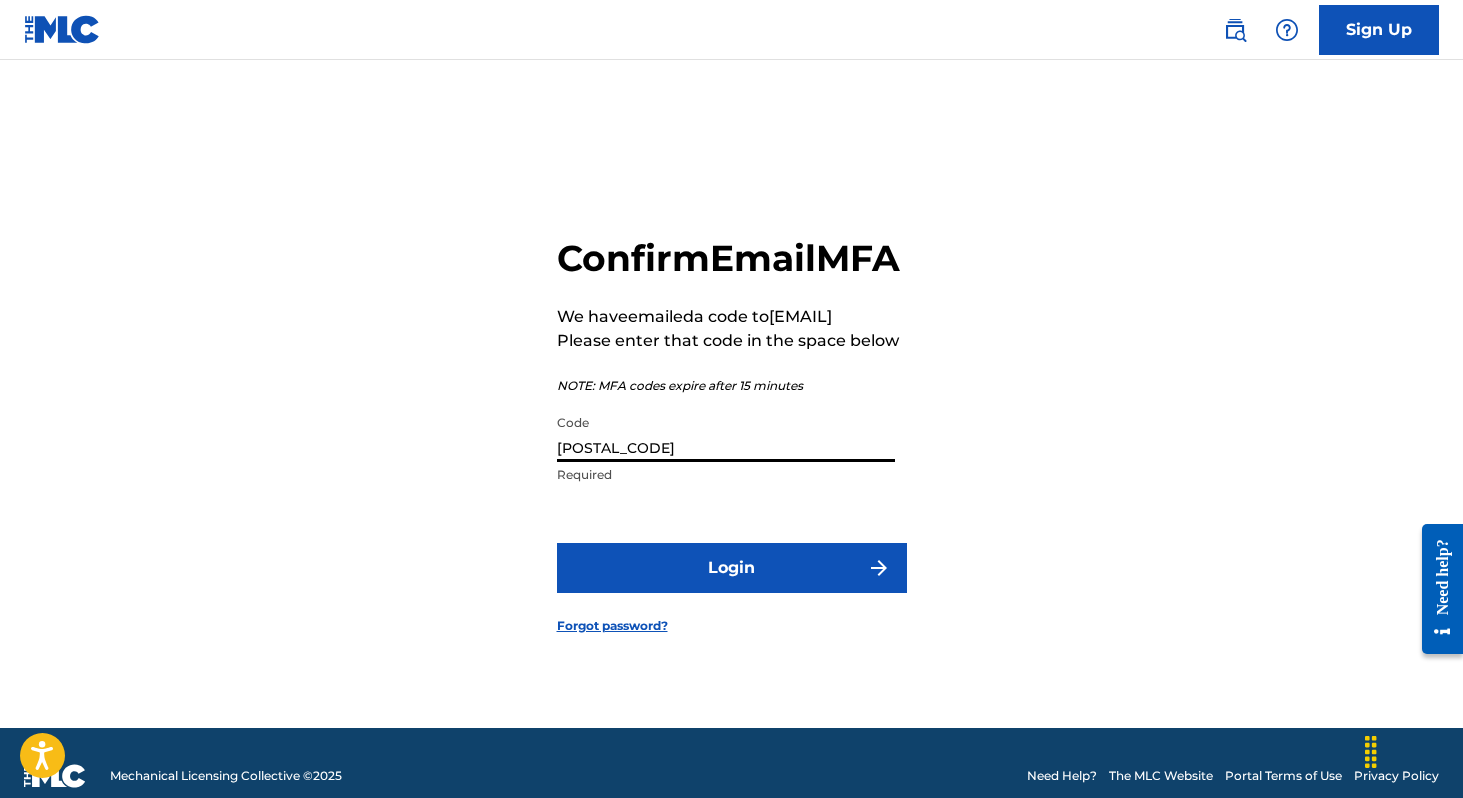 type on "379234" 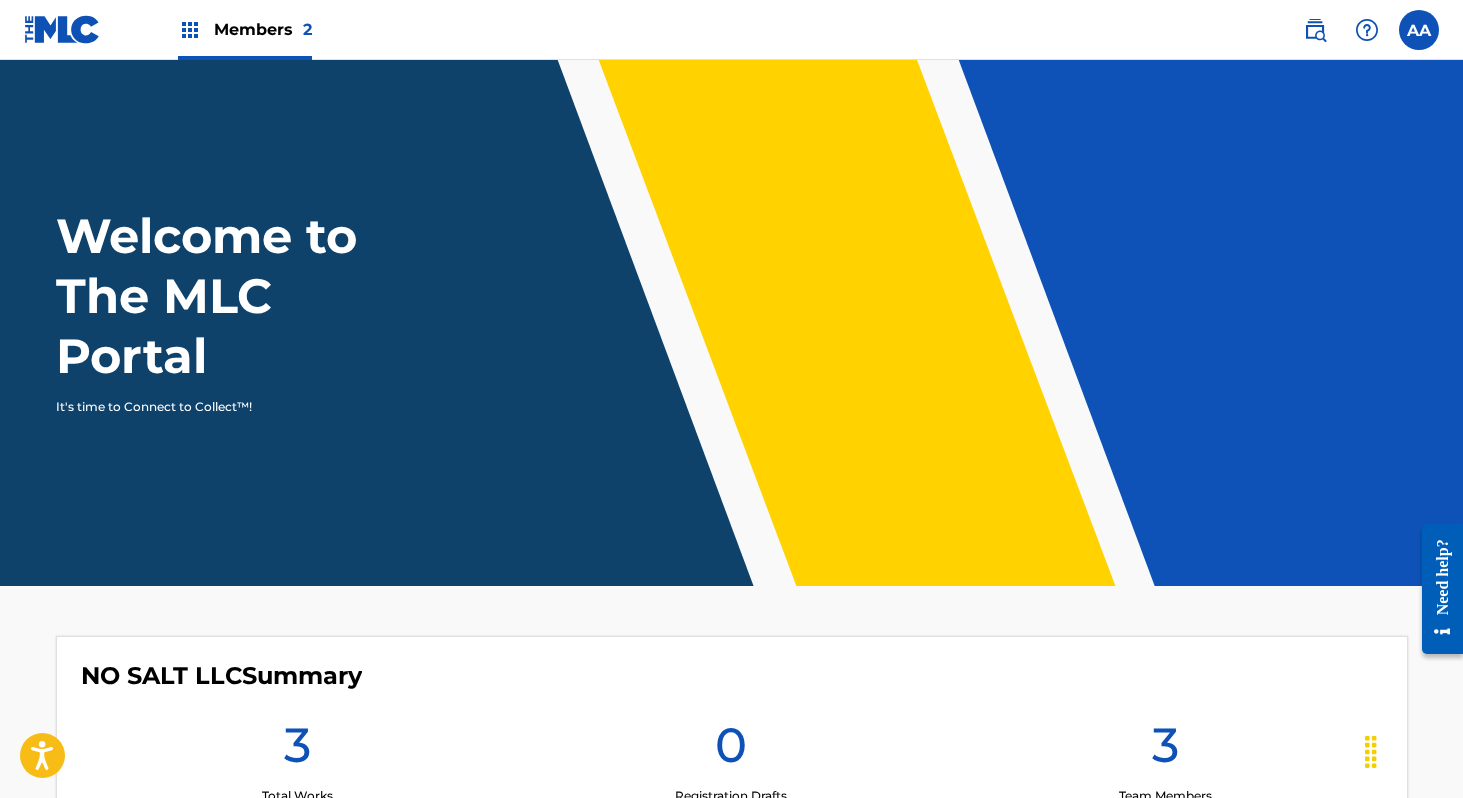 scroll, scrollTop: 518, scrollLeft: 0, axis: vertical 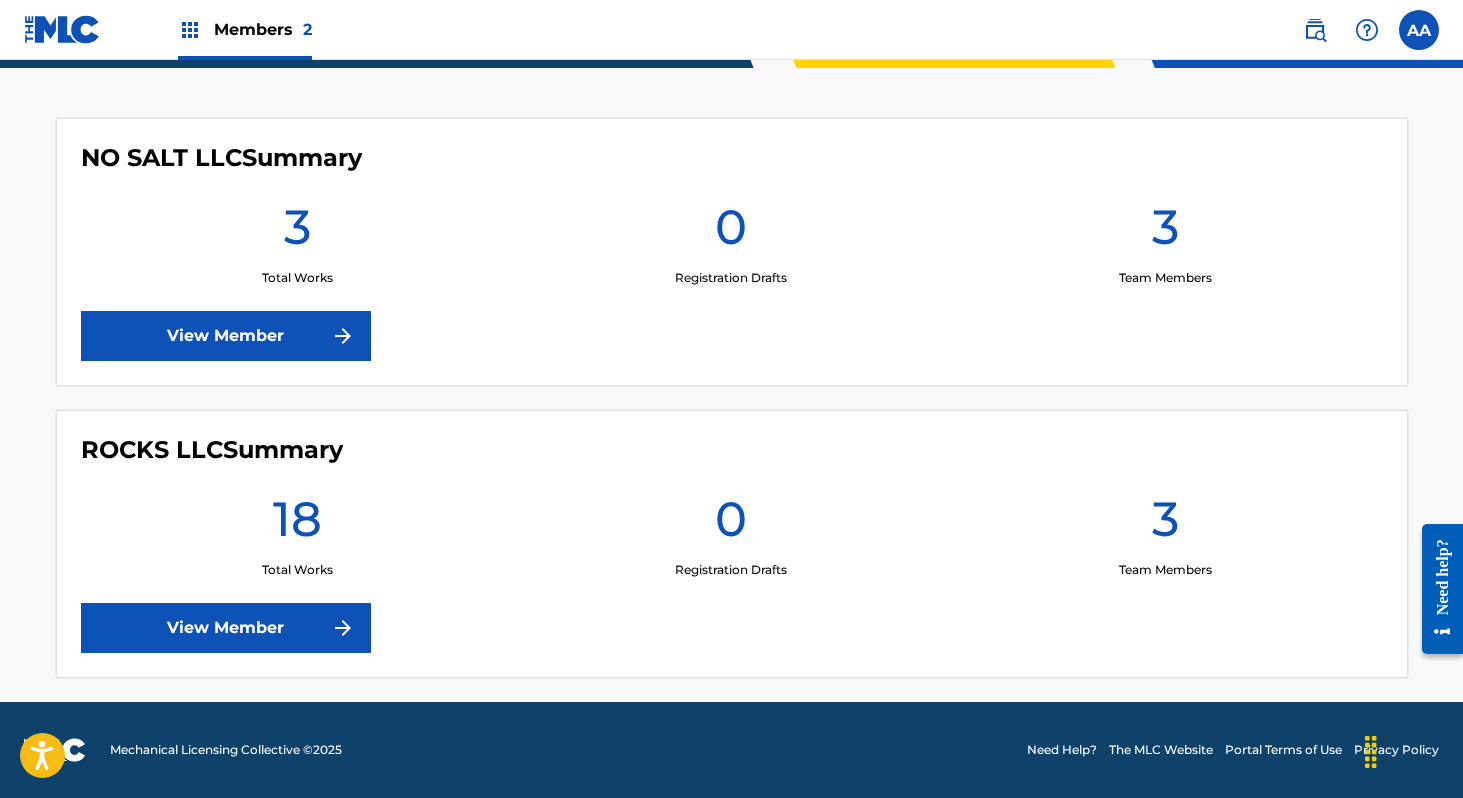 click on "View Member" at bounding box center [226, 628] 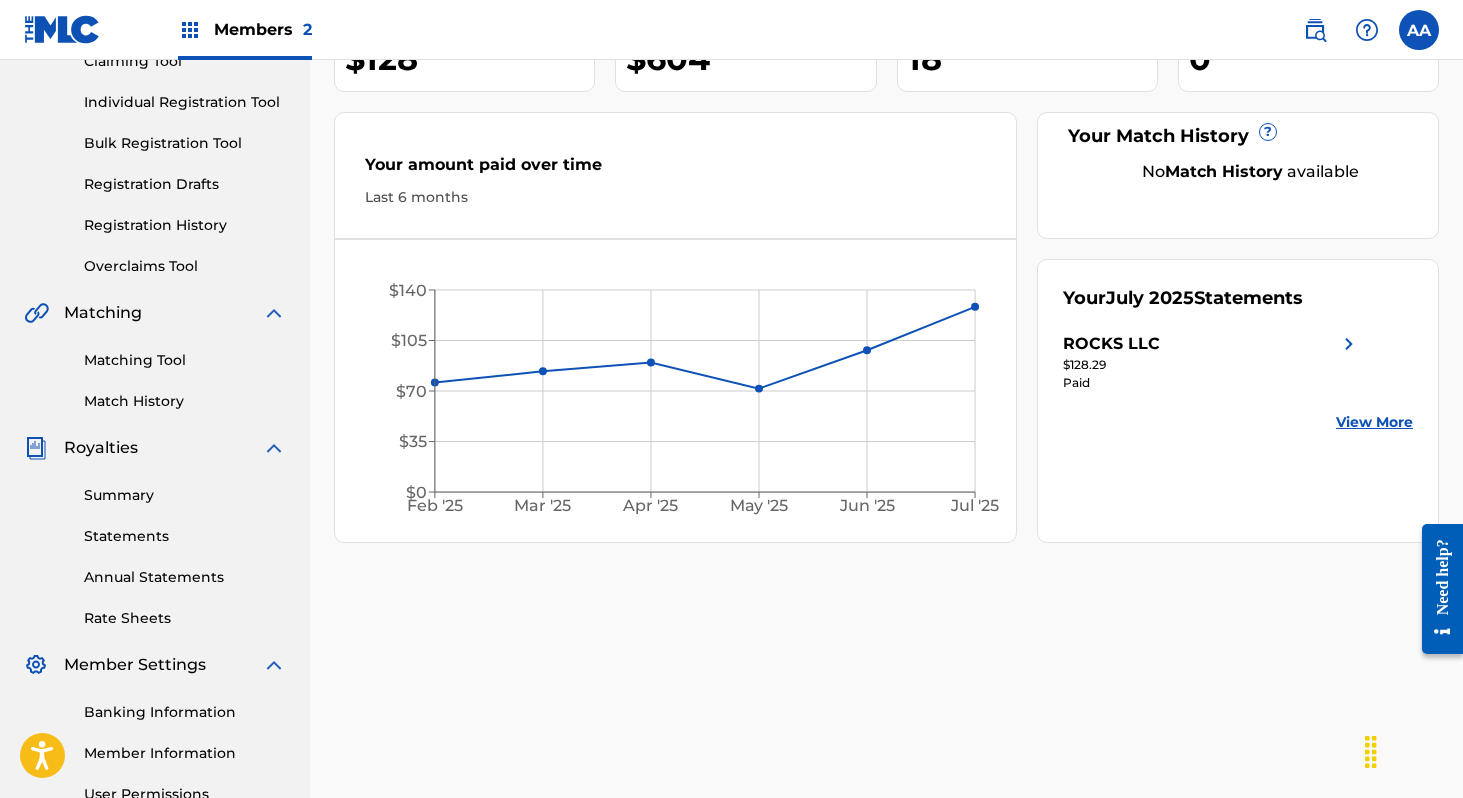 scroll, scrollTop: 234, scrollLeft: 0, axis: vertical 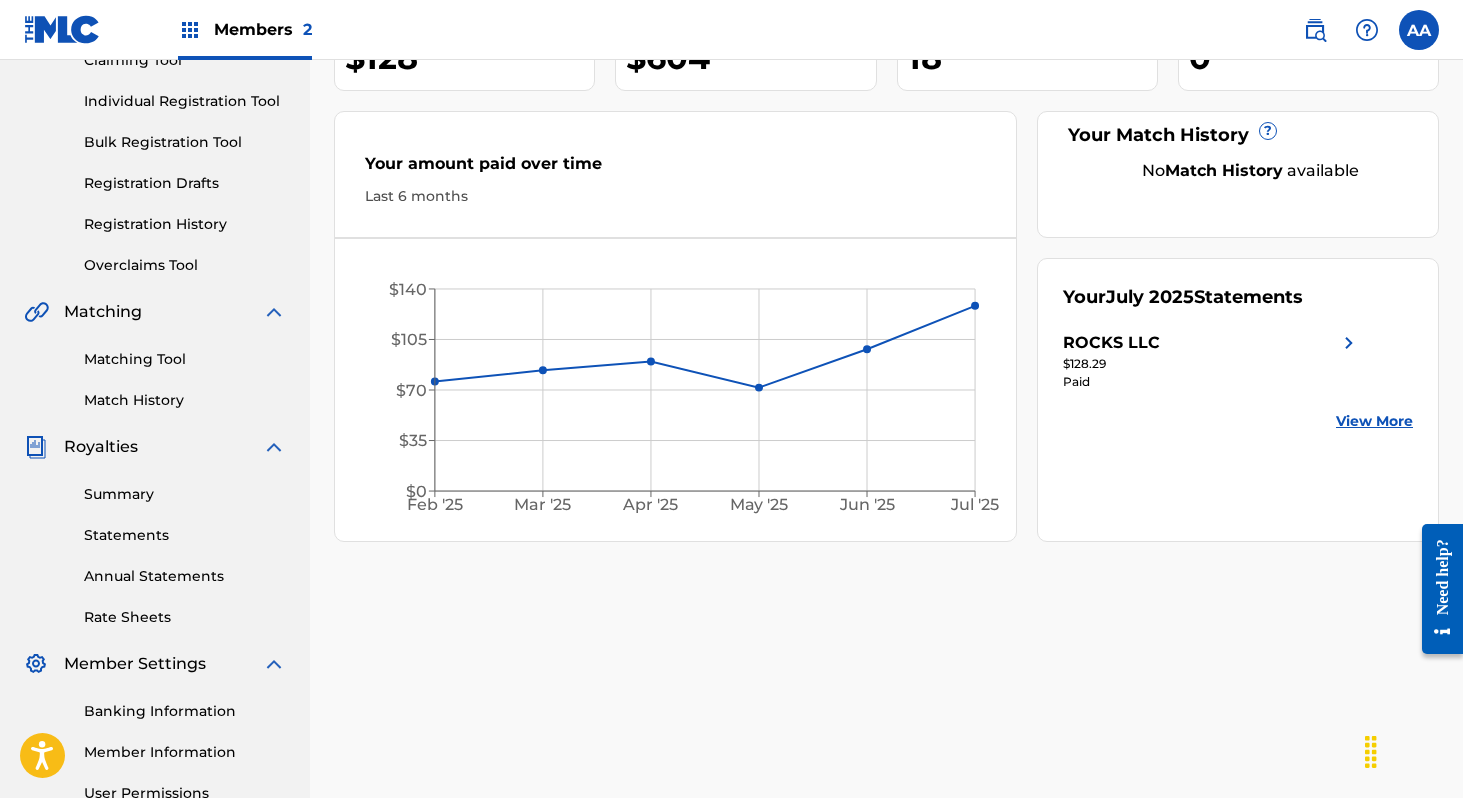 click on "Statements" at bounding box center (185, 535) 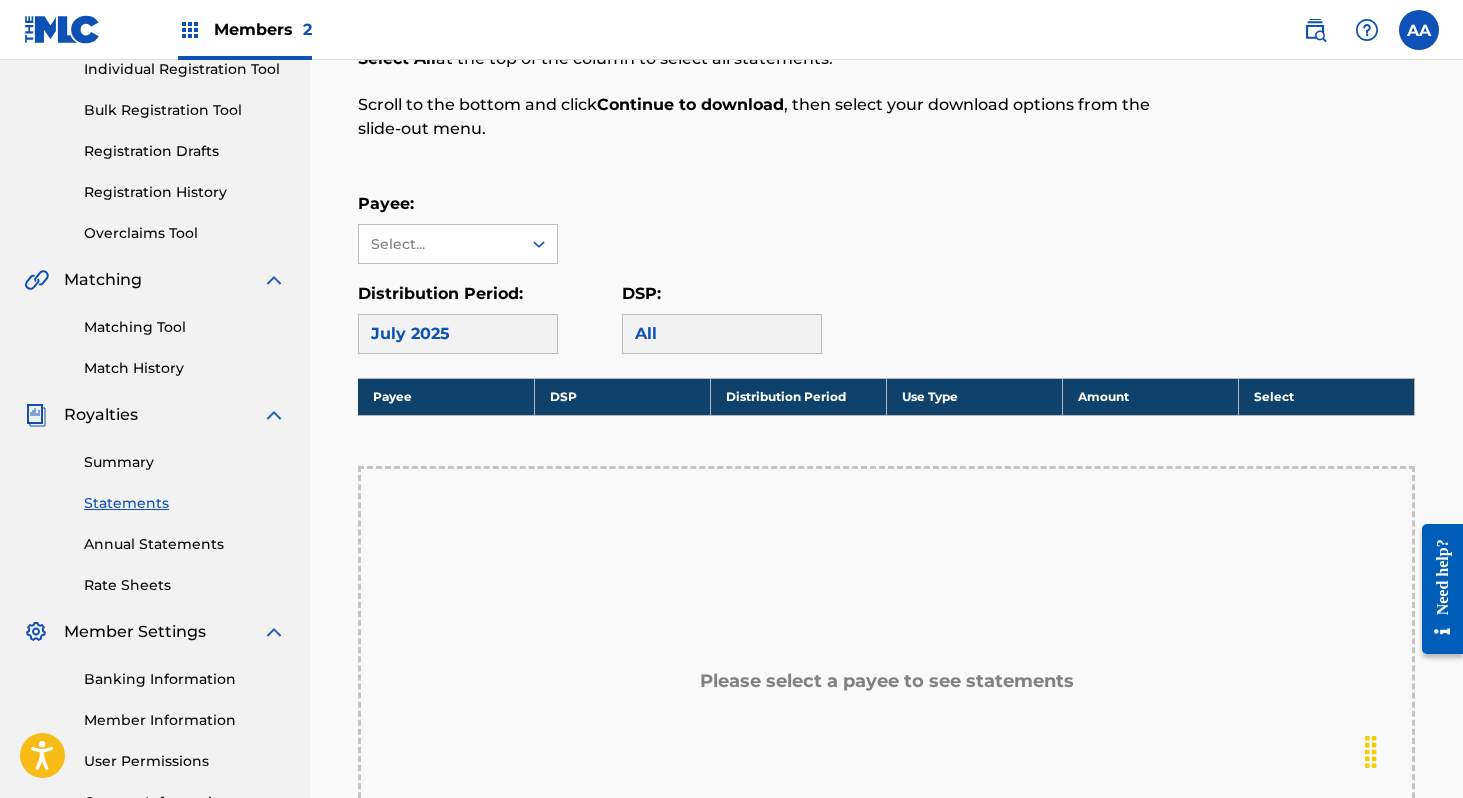 scroll, scrollTop: 425, scrollLeft: 0, axis: vertical 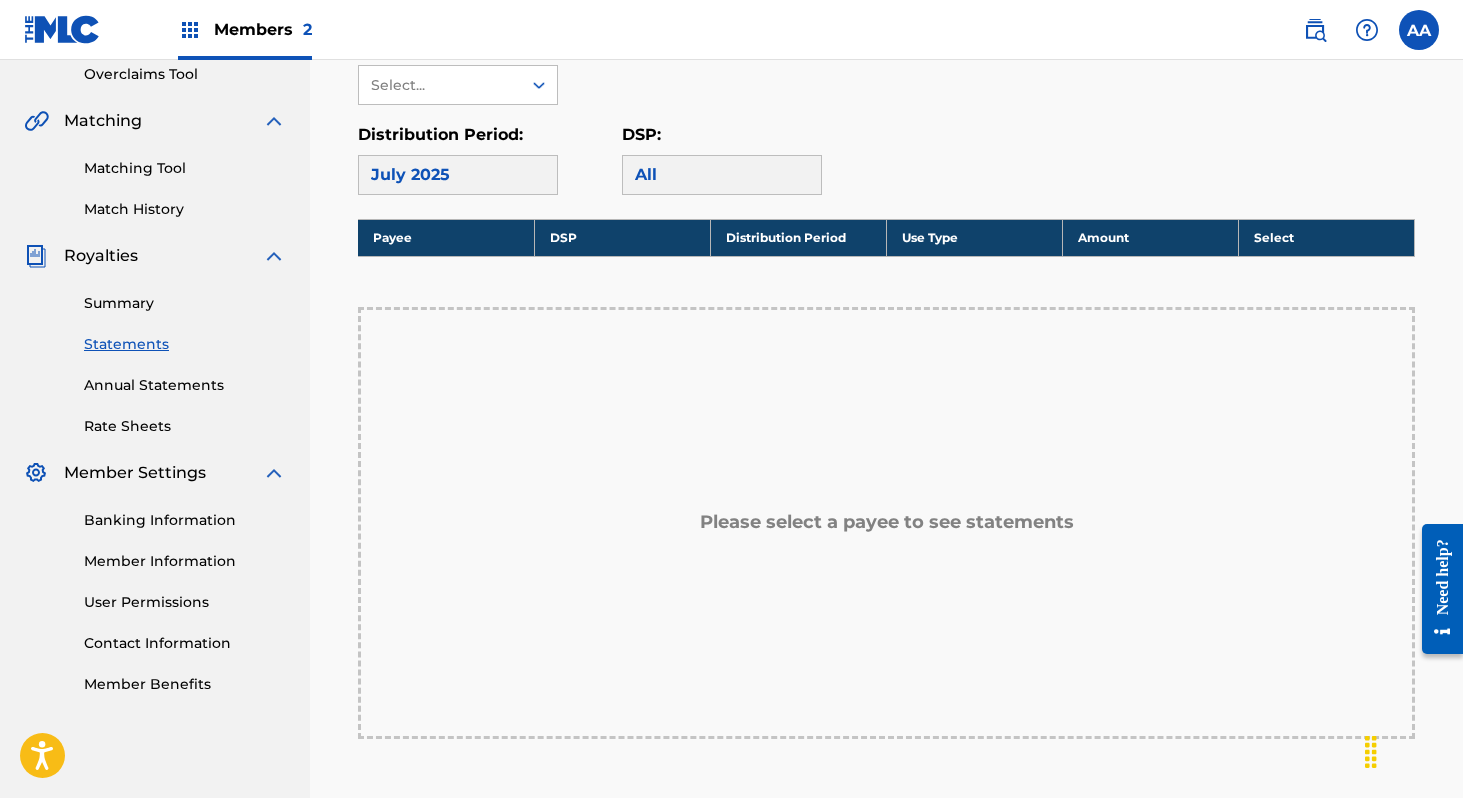 click on "July 2025" at bounding box center (458, 175) 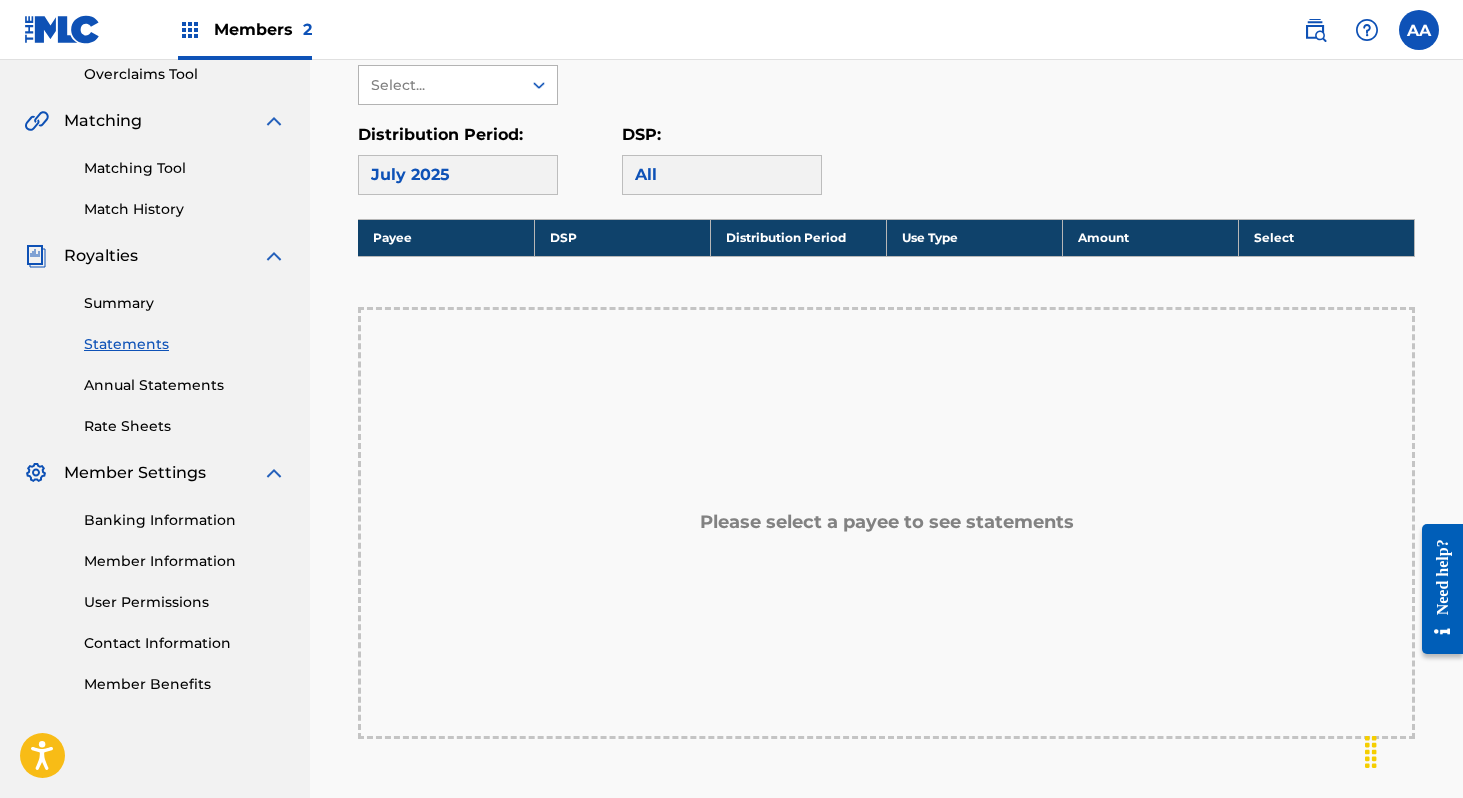 click at bounding box center [539, 85] 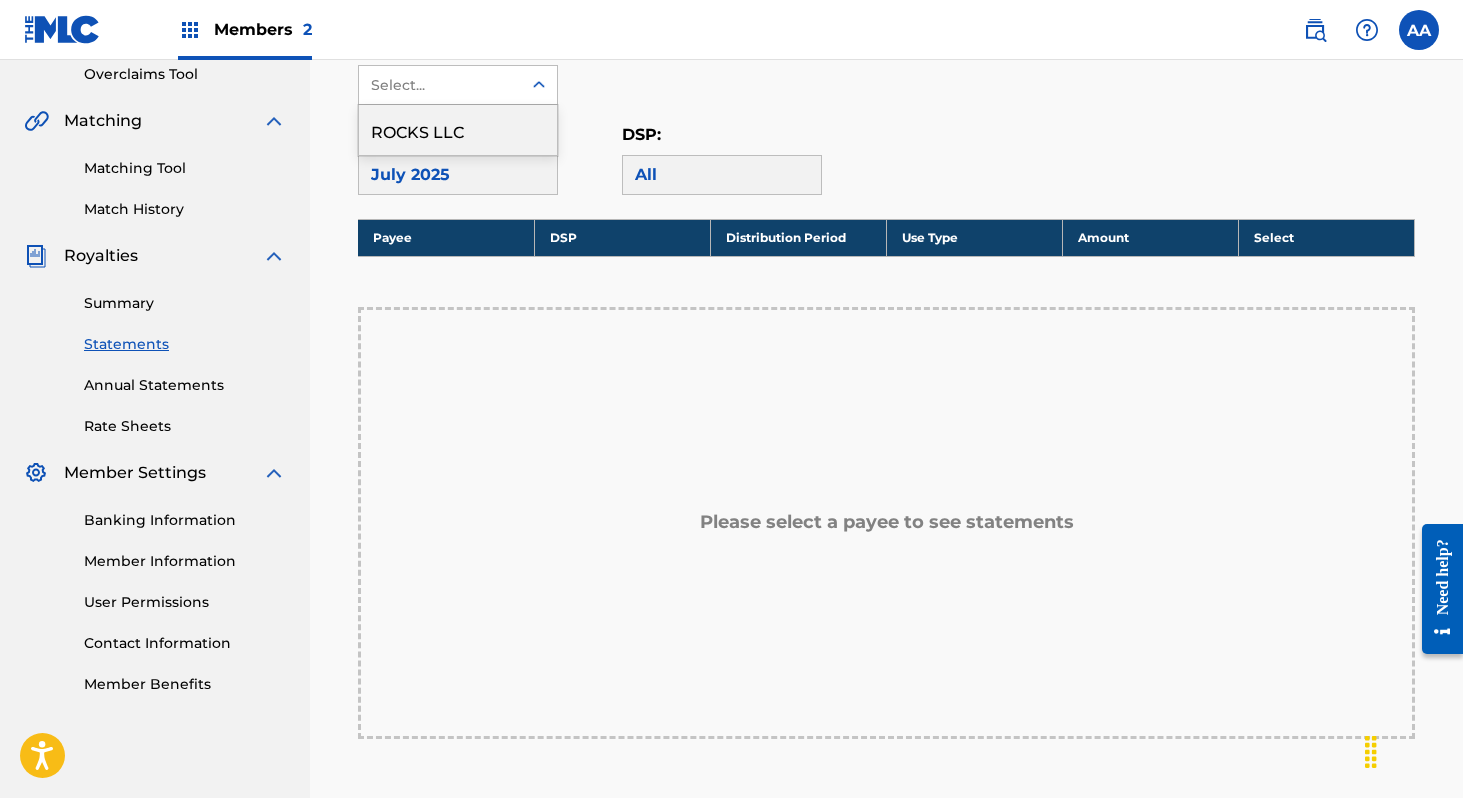 click on "ROCKS LLC" at bounding box center [458, 130] 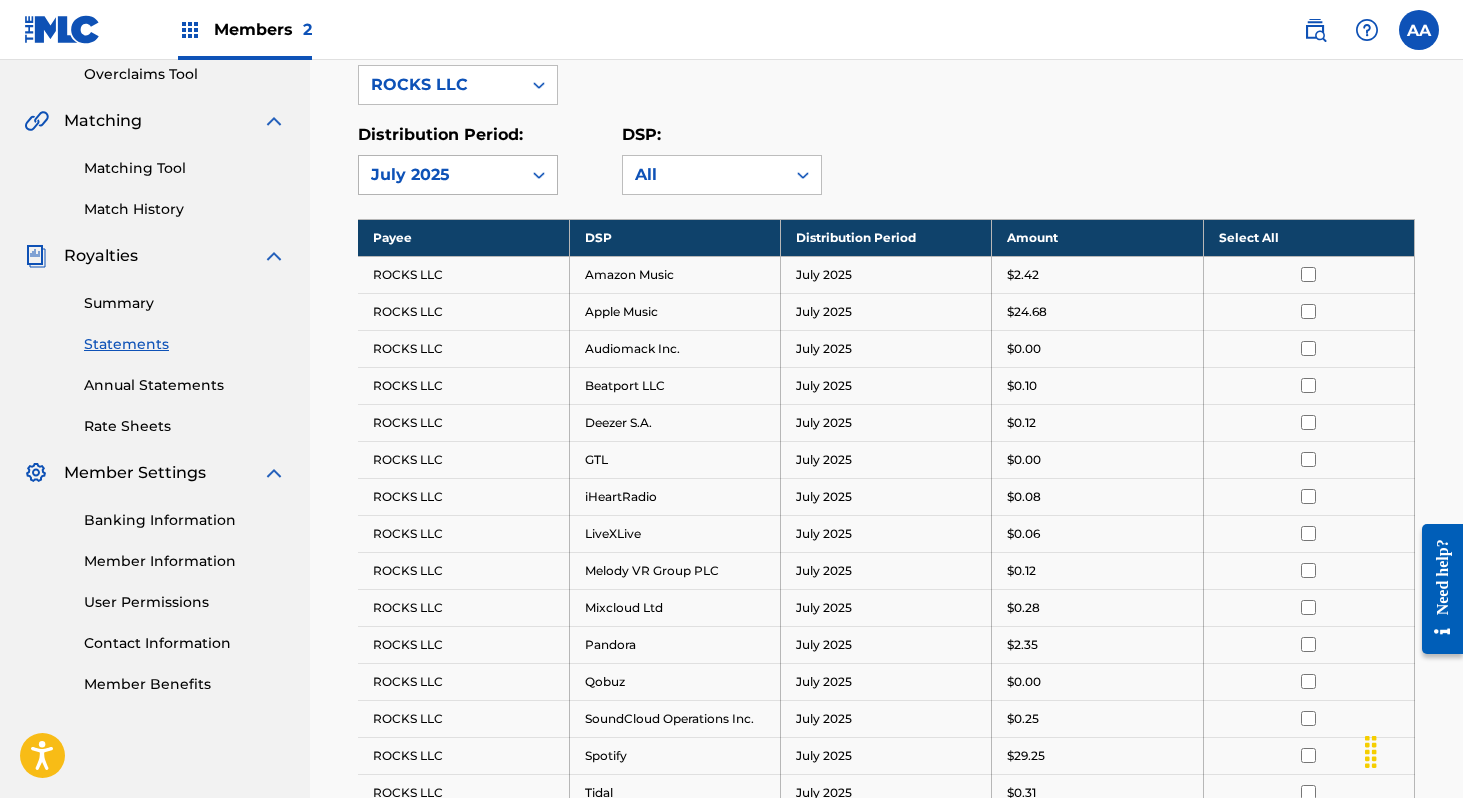 click 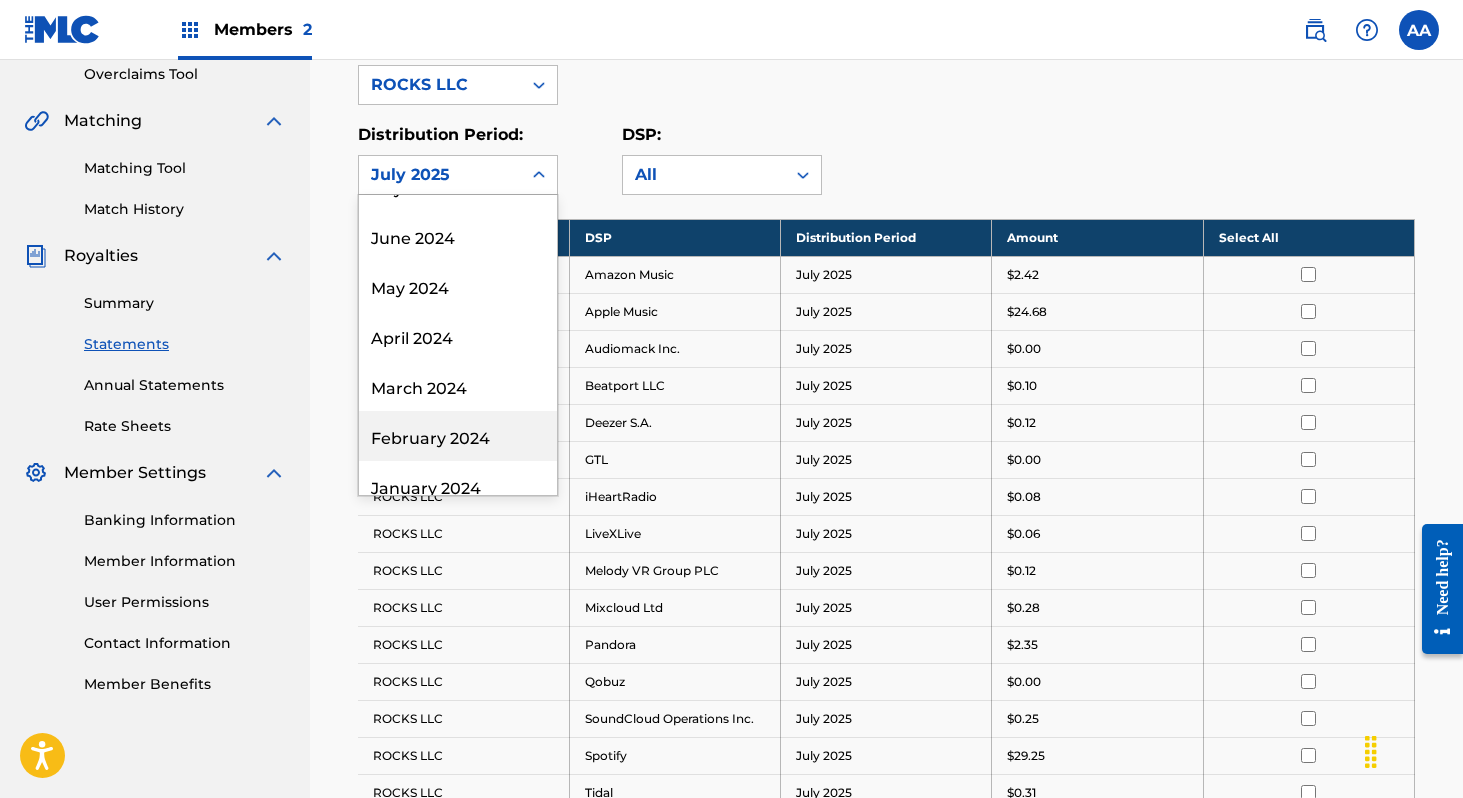 scroll, scrollTop: 638, scrollLeft: 0, axis: vertical 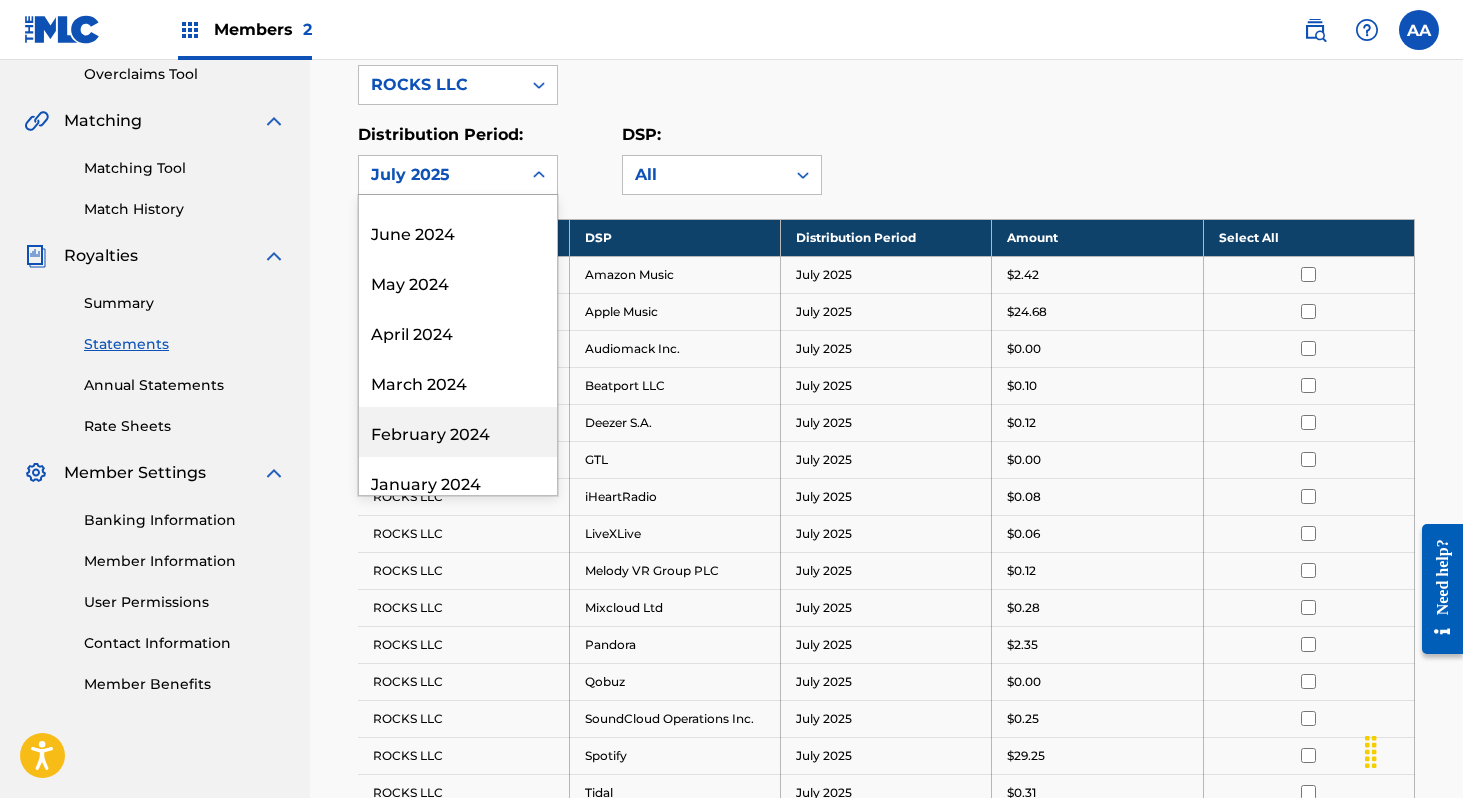 click on "February 2024" at bounding box center [458, 432] 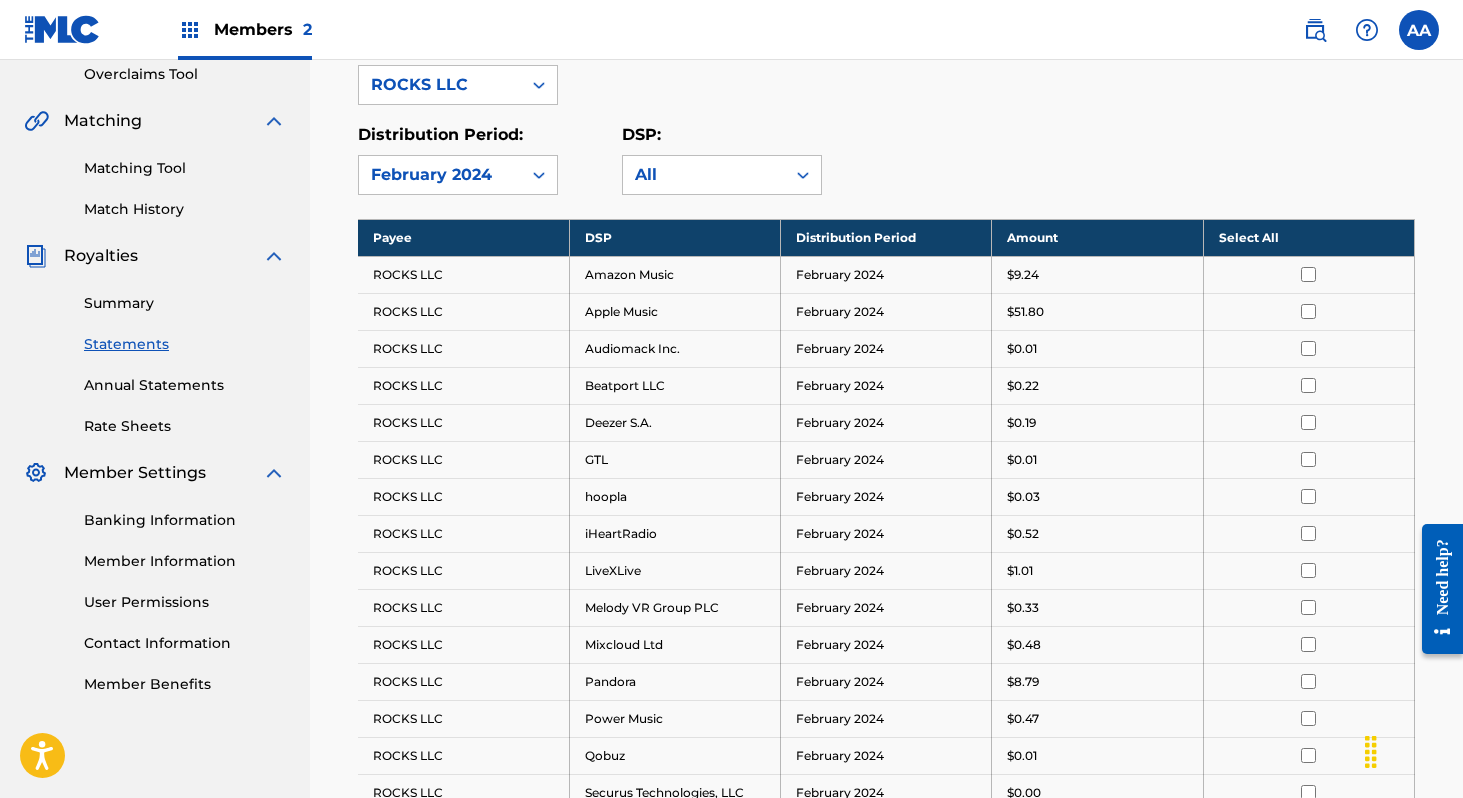 click on "Select All" at bounding box center (1308, 237) 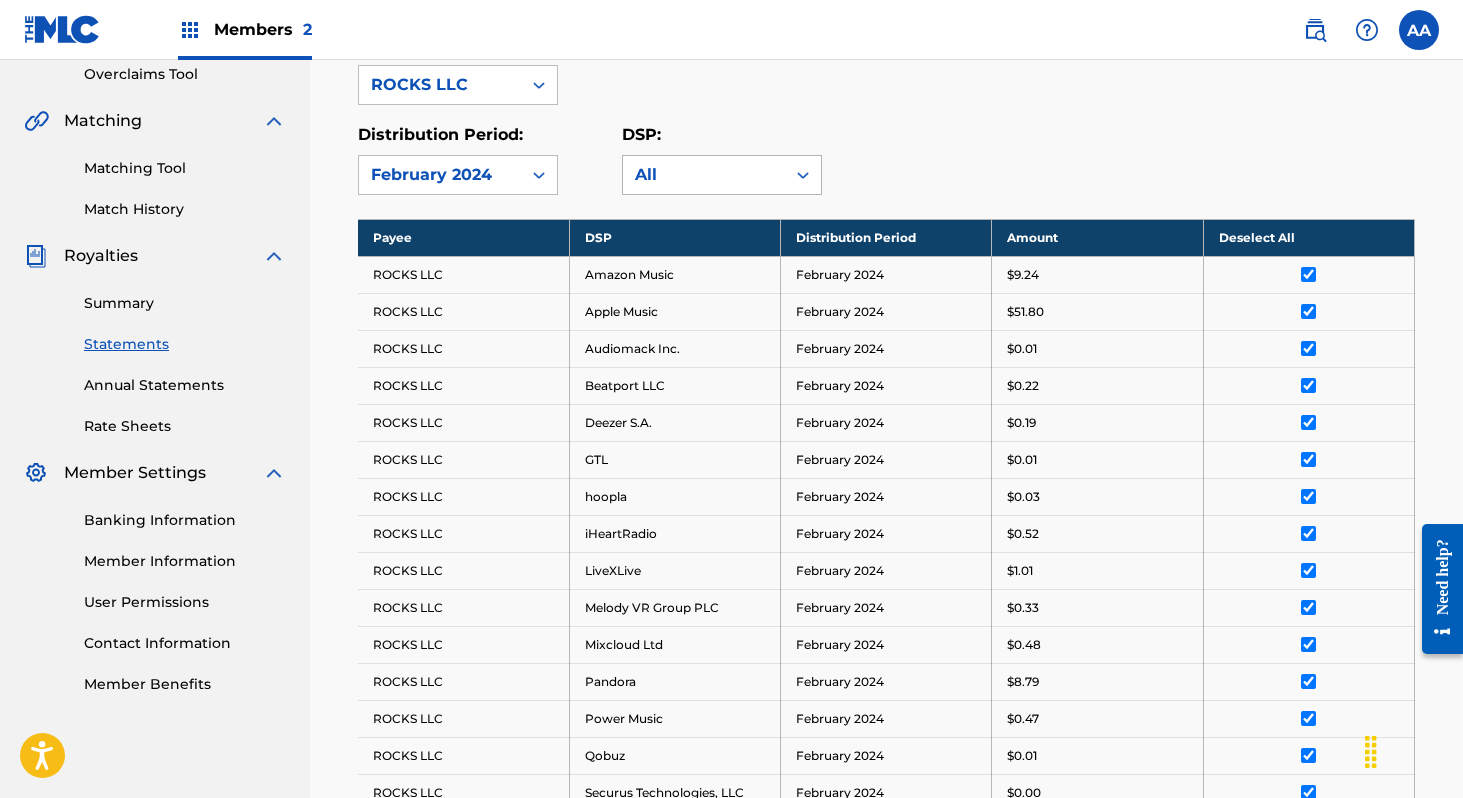 click 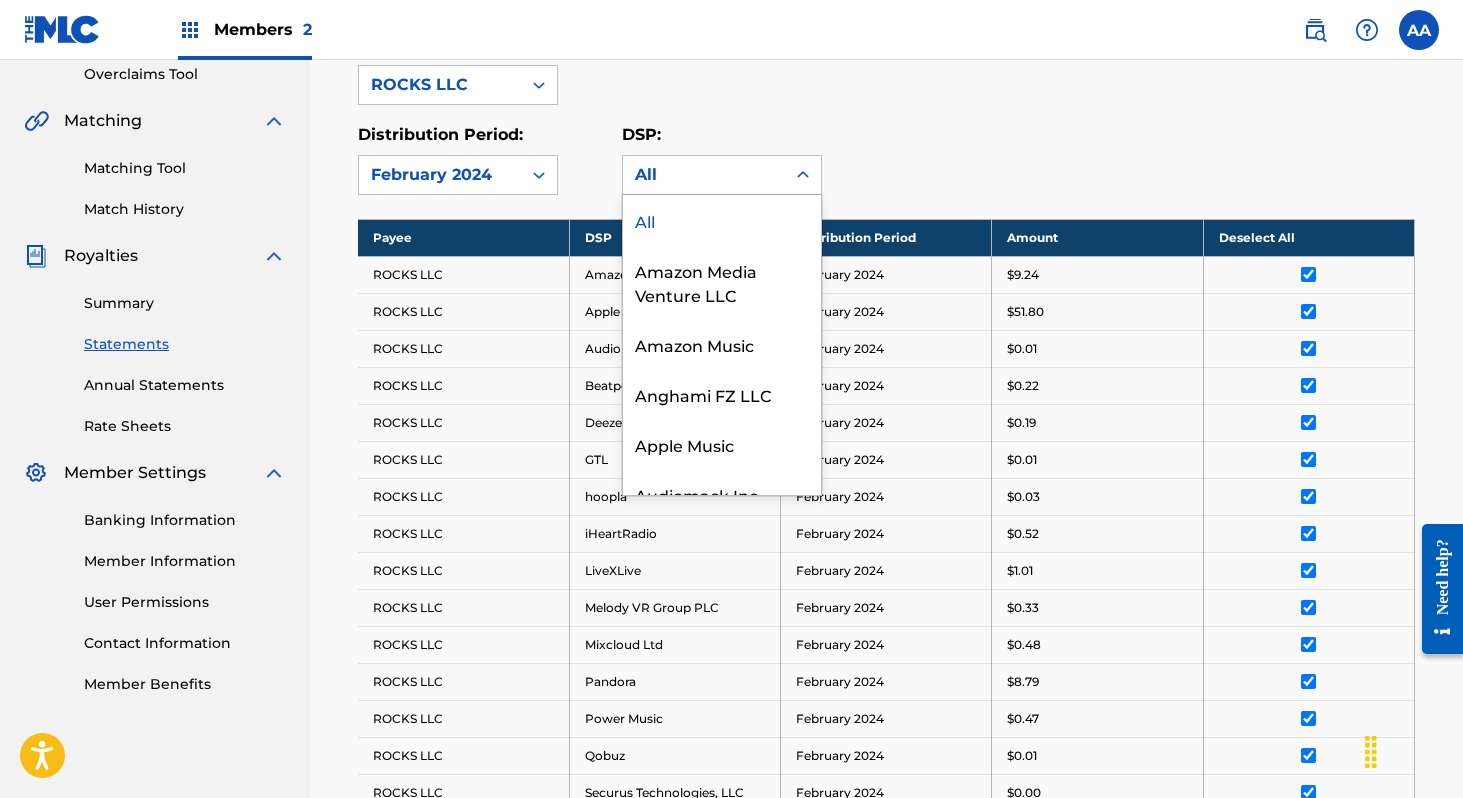 click on "Payee: ROCKS LLC" at bounding box center [886, 69] 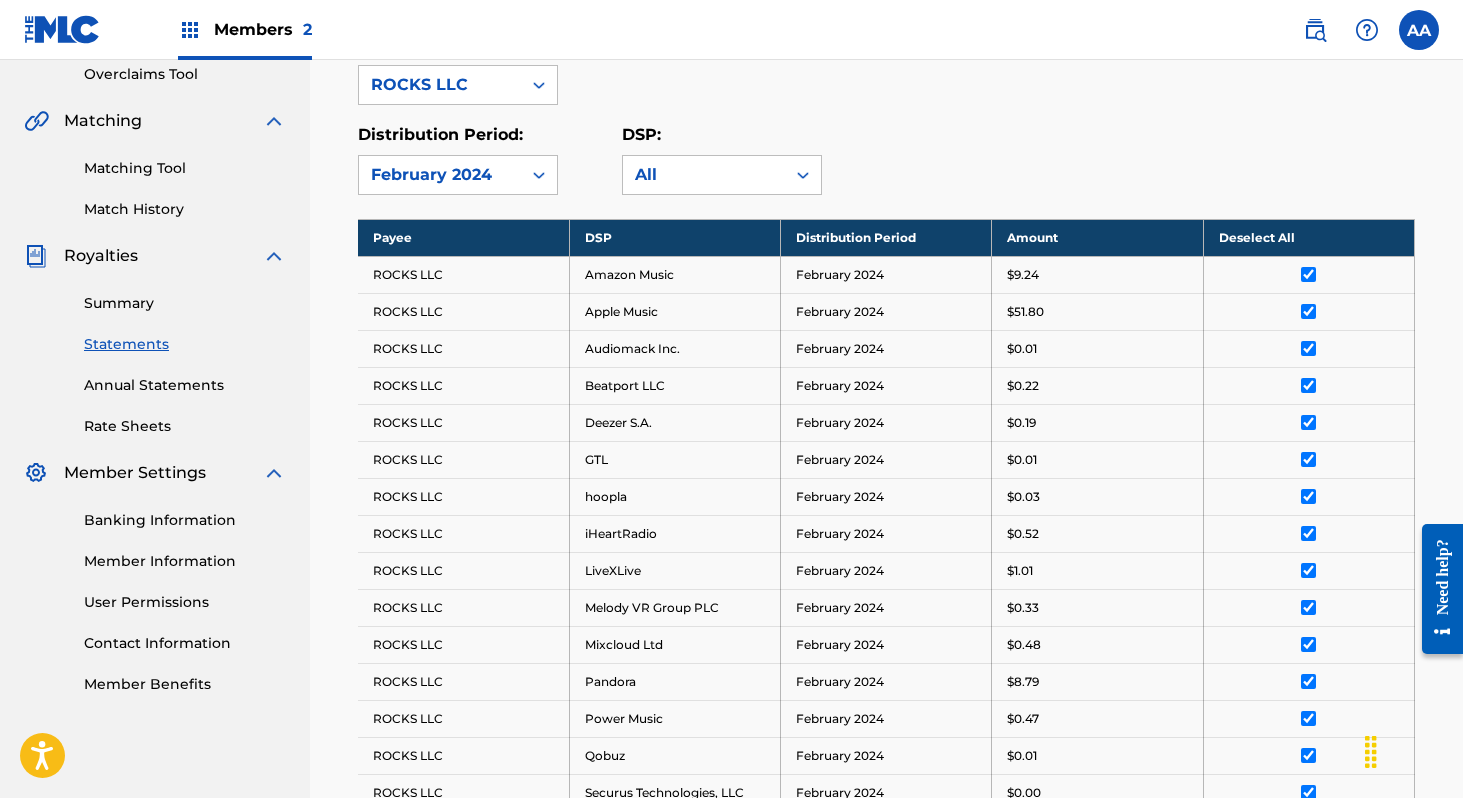 scroll, scrollTop: 966, scrollLeft: 0, axis: vertical 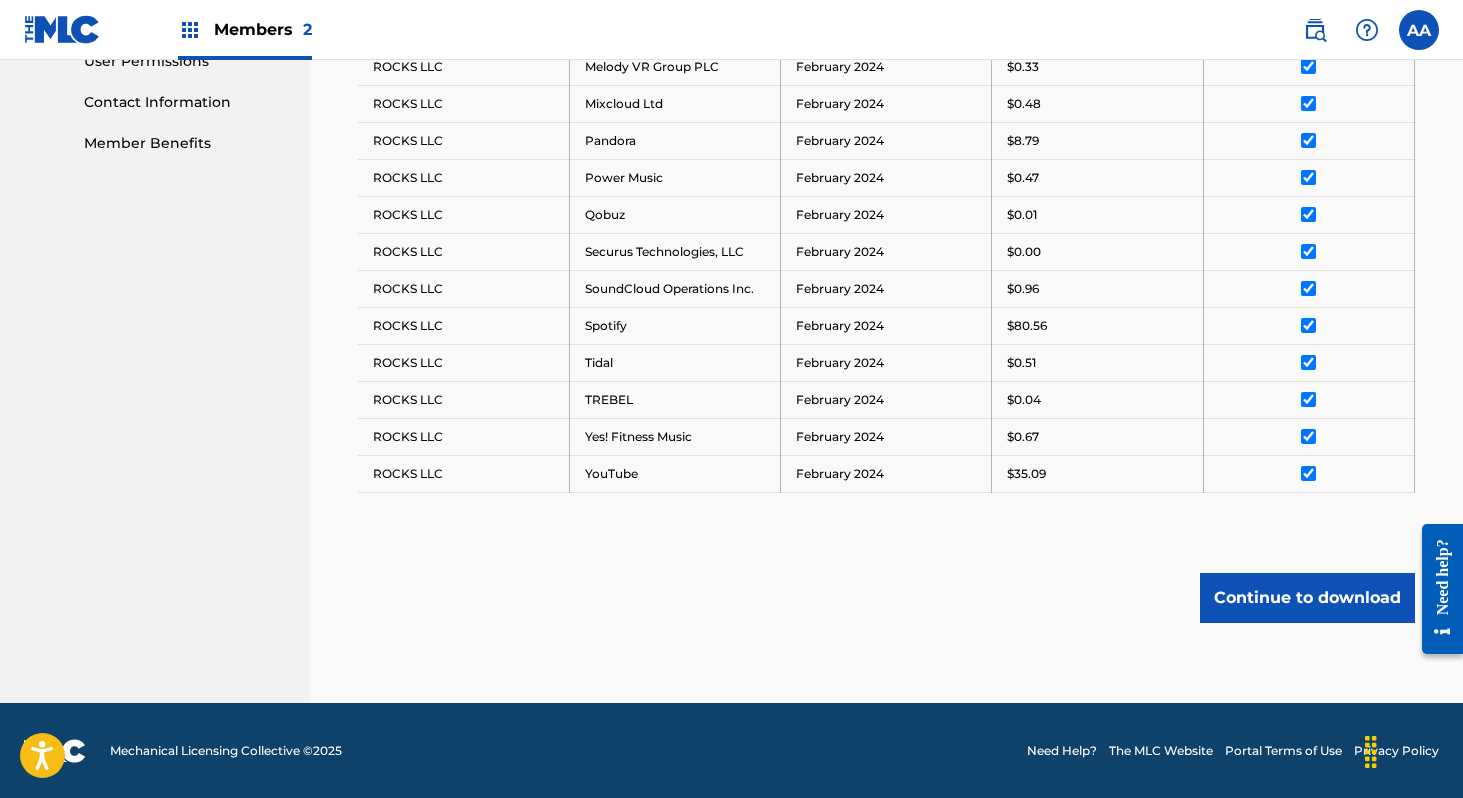 click on "Continue to download" at bounding box center (1307, 598) 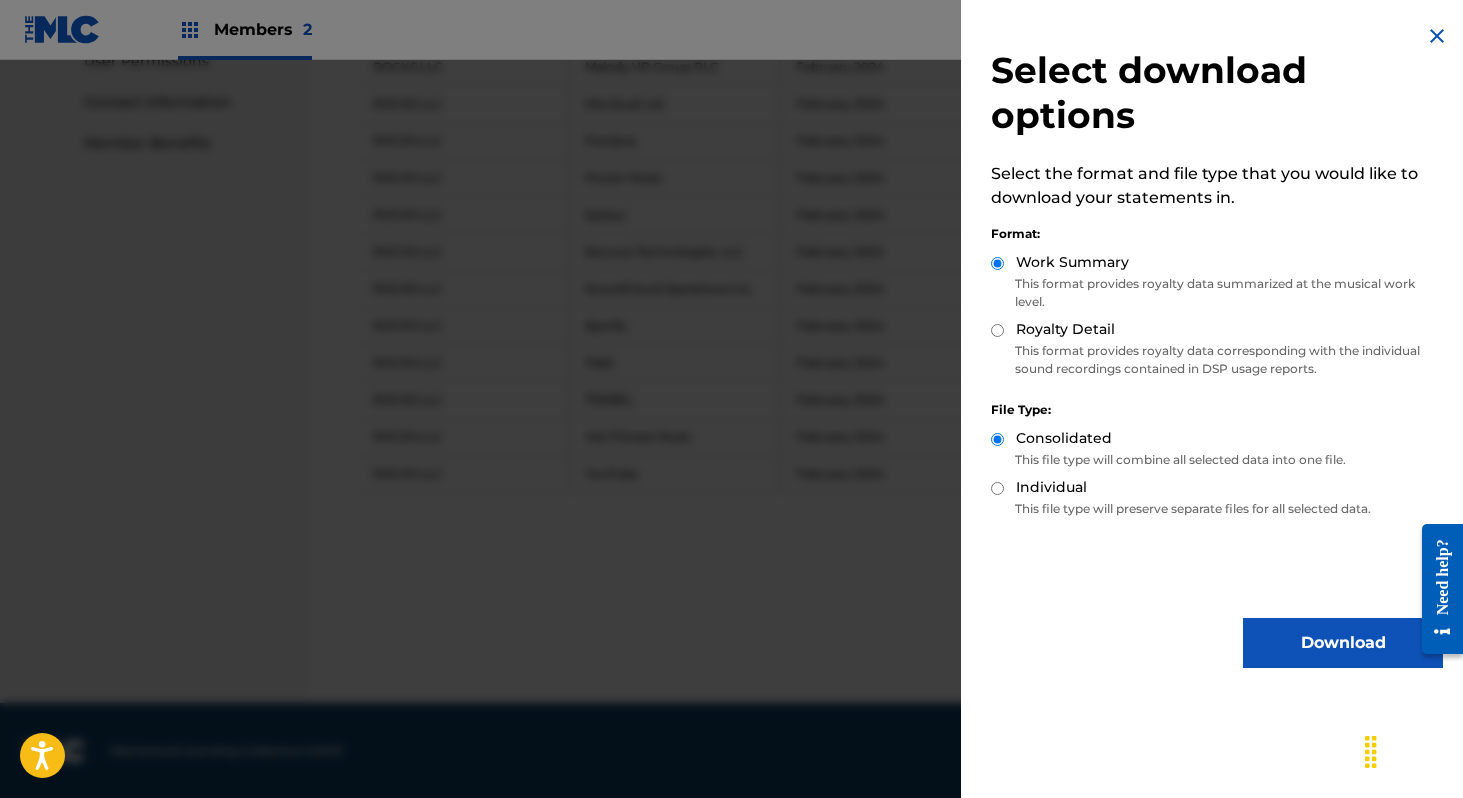click on "Download" at bounding box center (1343, 643) 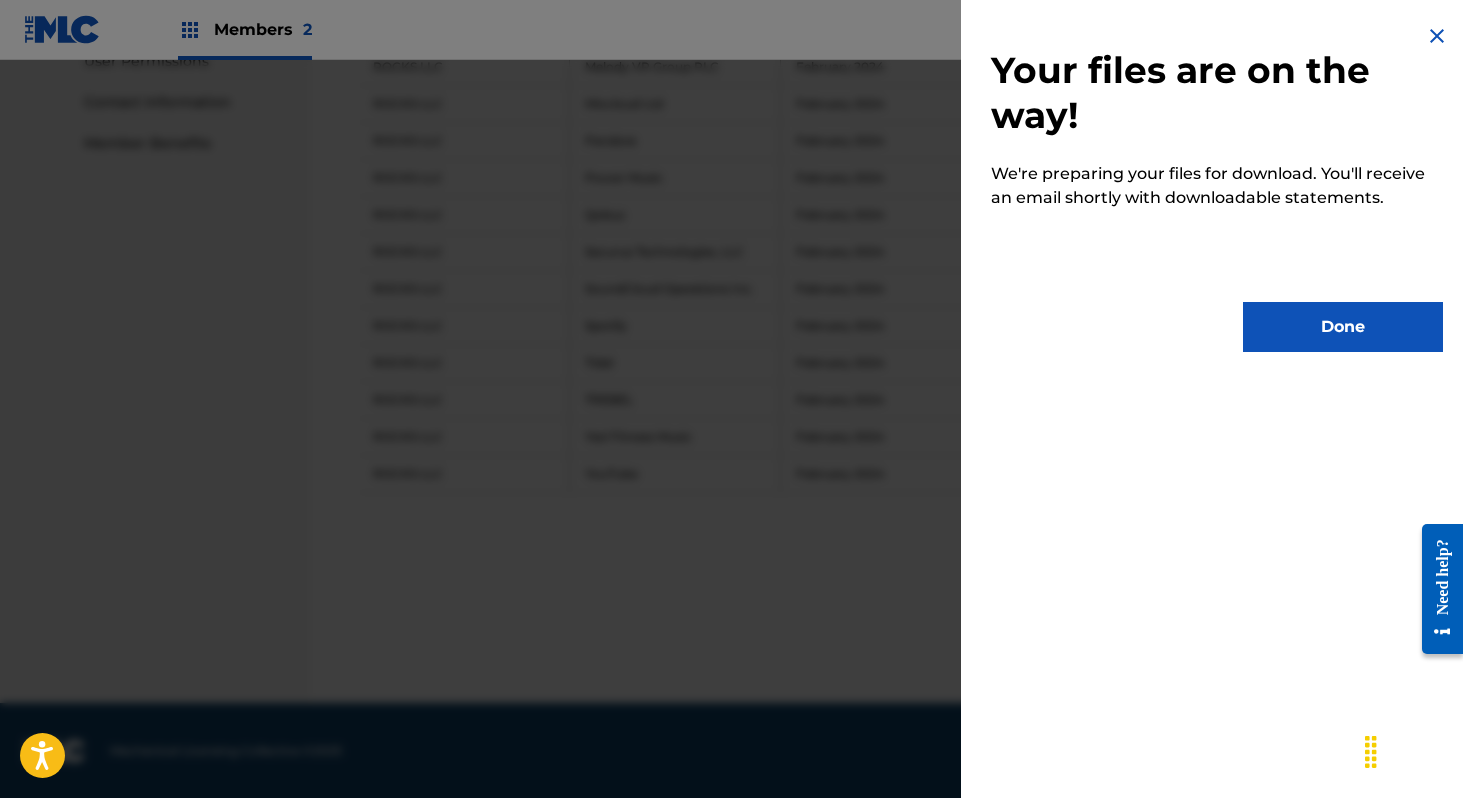 click on "Done" at bounding box center (1343, 327) 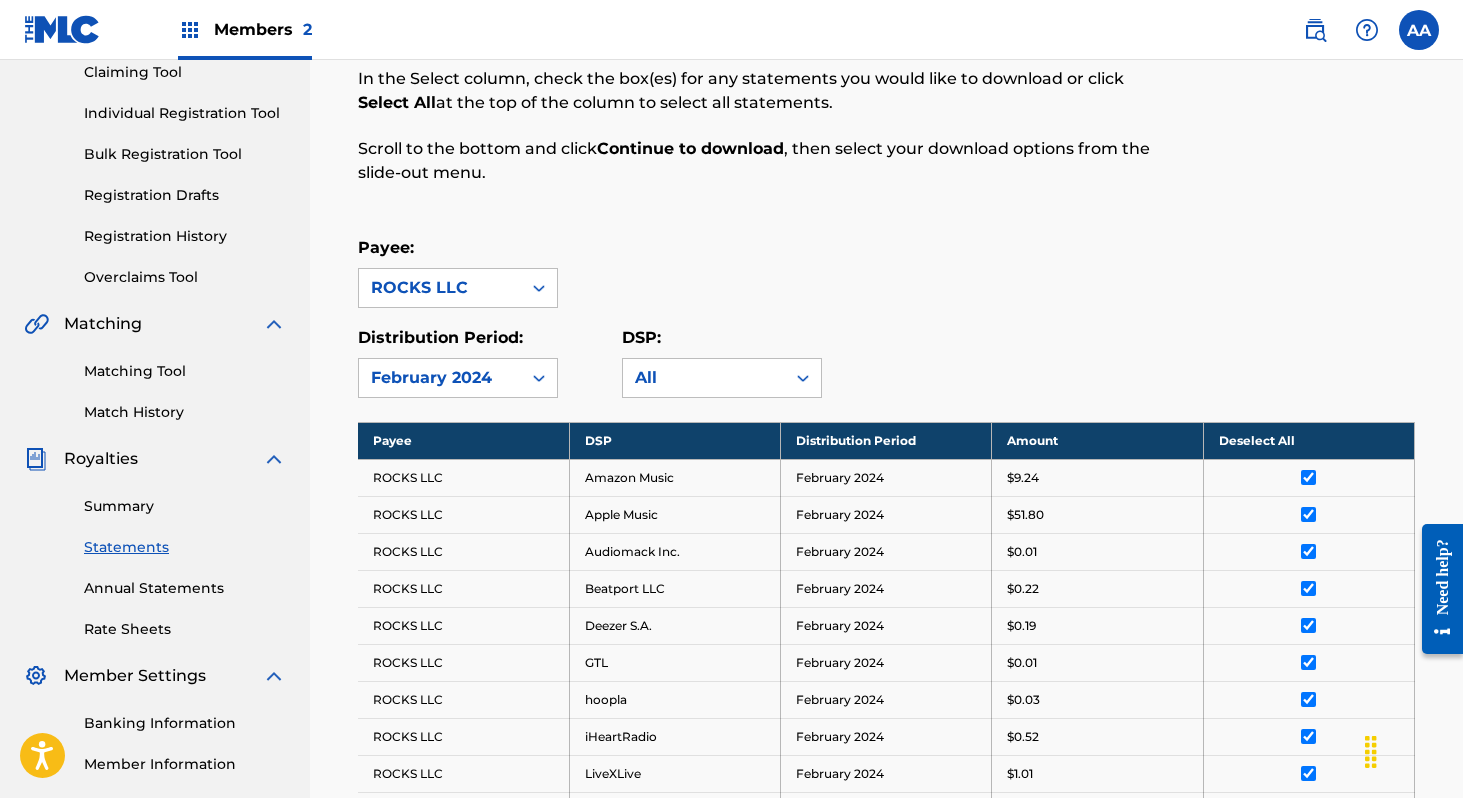 scroll, scrollTop: 216, scrollLeft: 0, axis: vertical 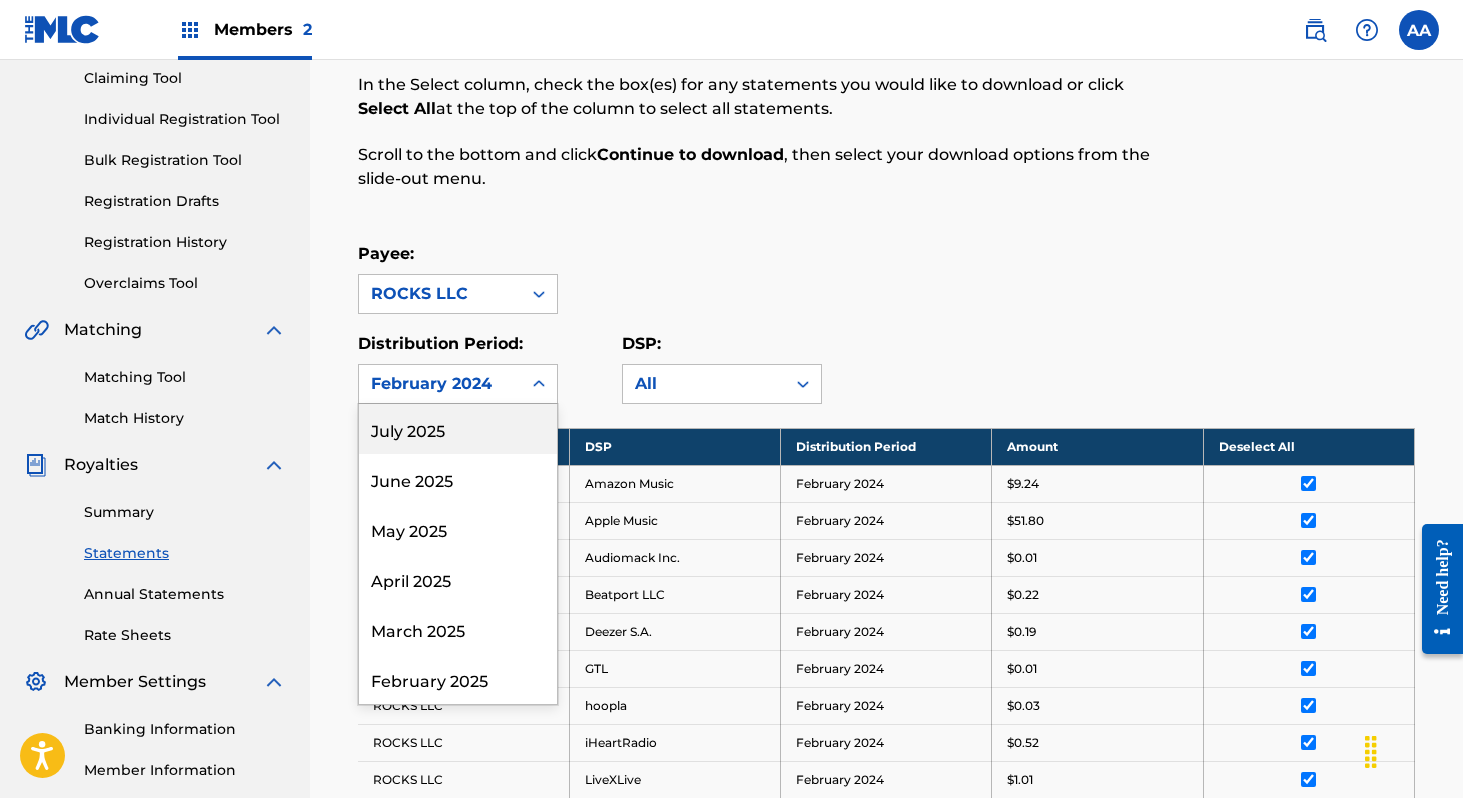 click 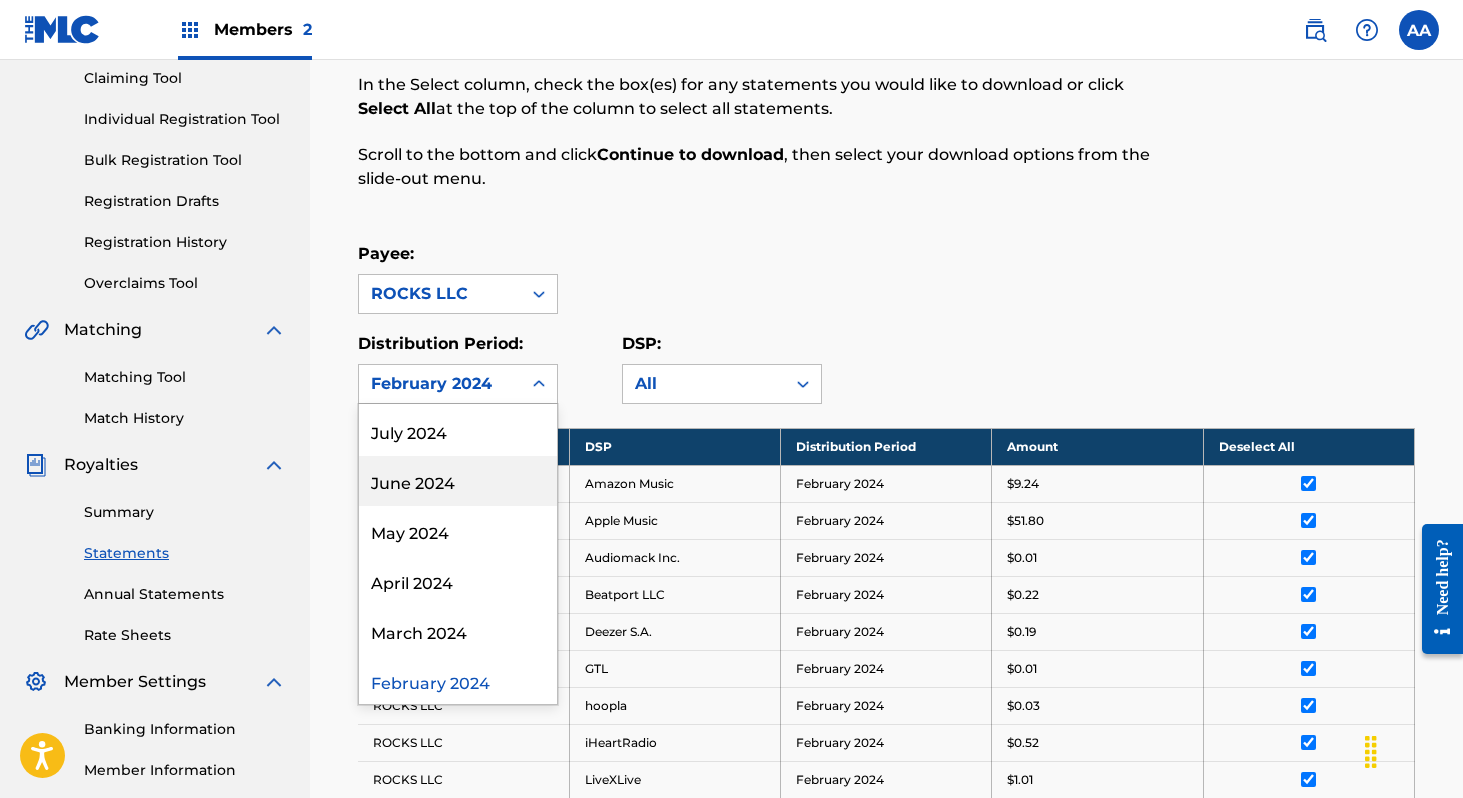 scroll, scrollTop: 600, scrollLeft: 0, axis: vertical 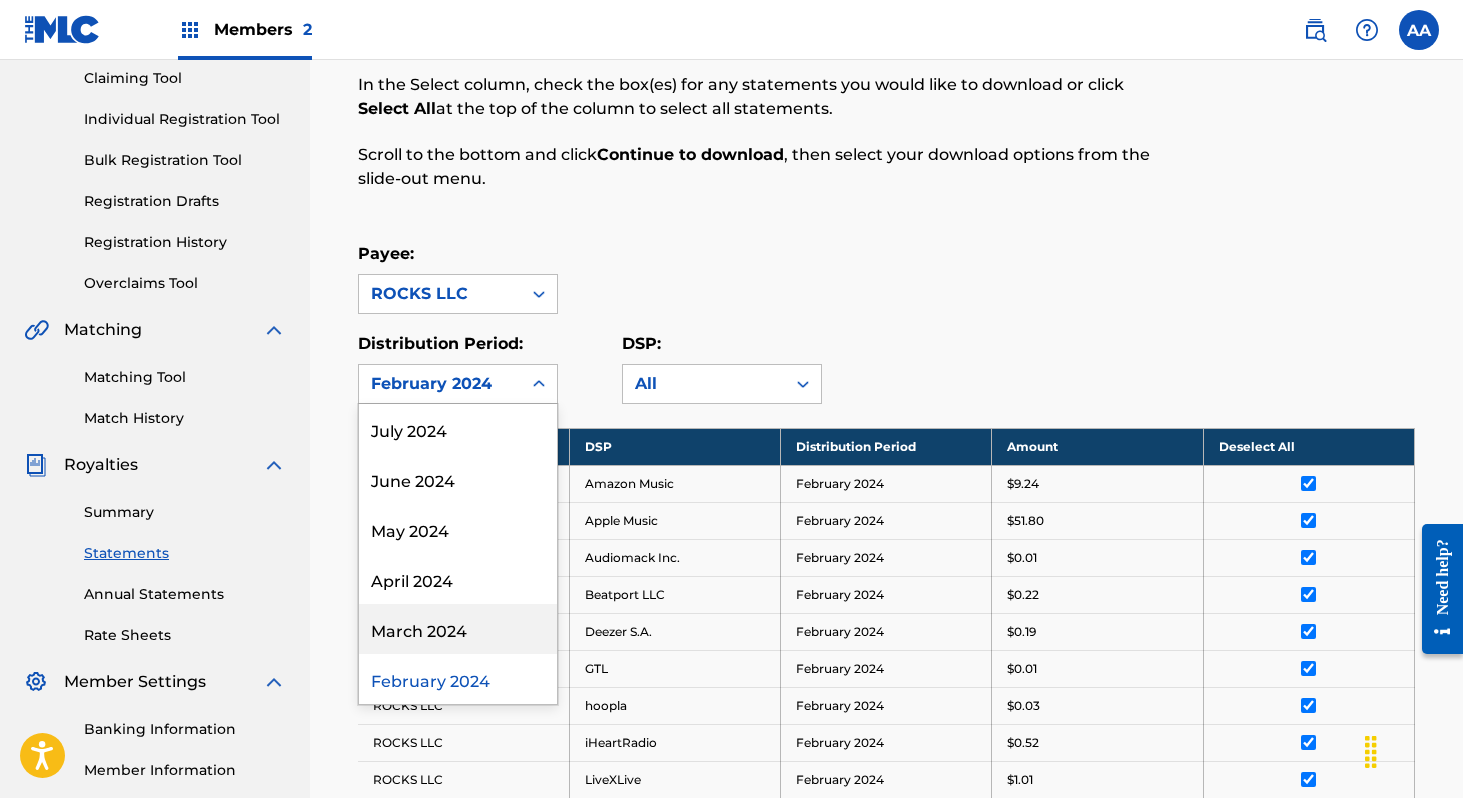 click on "March 2024" at bounding box center [458, 629] 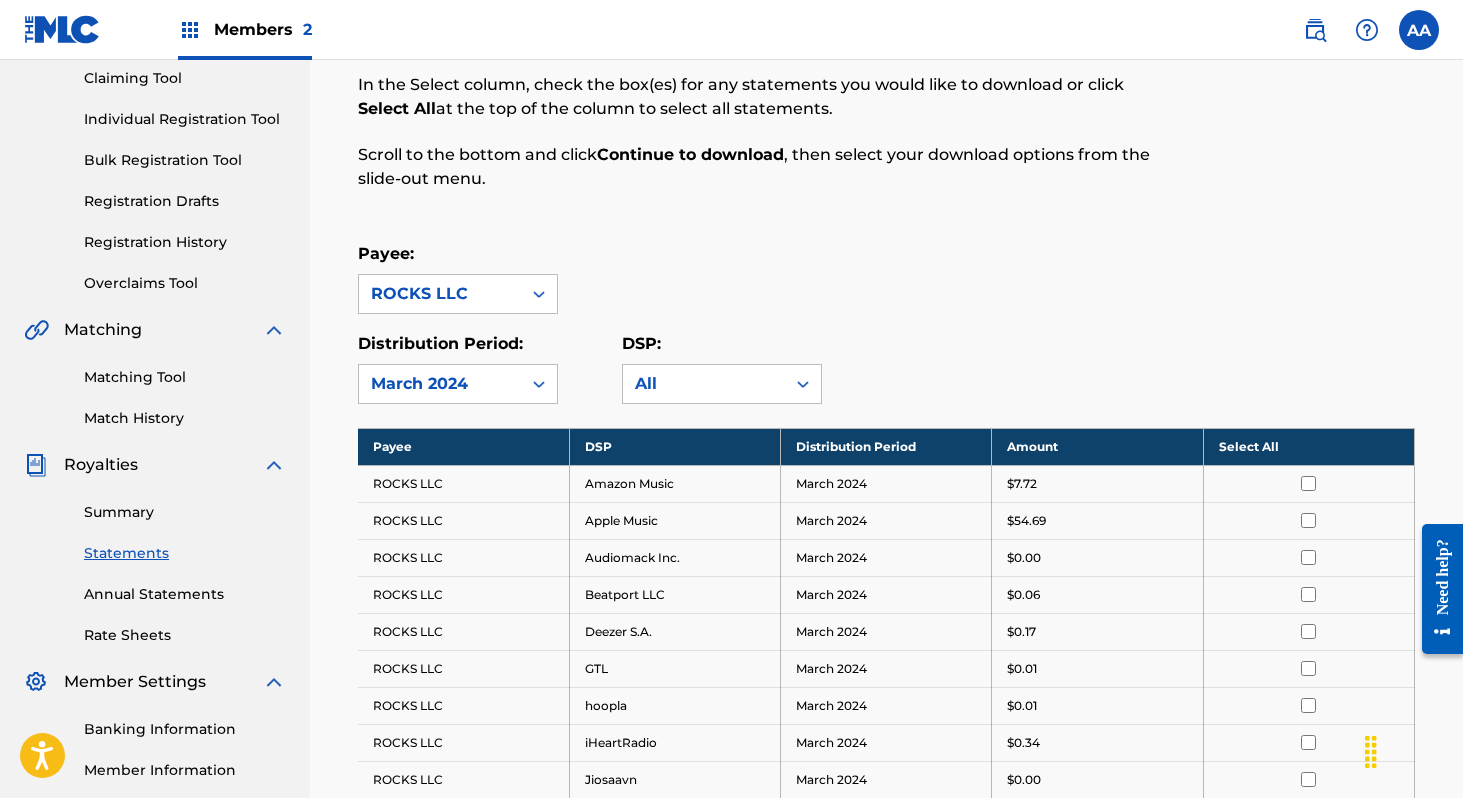 click on "Payee: ROCKS LLC" at bounding box center [886, 278] 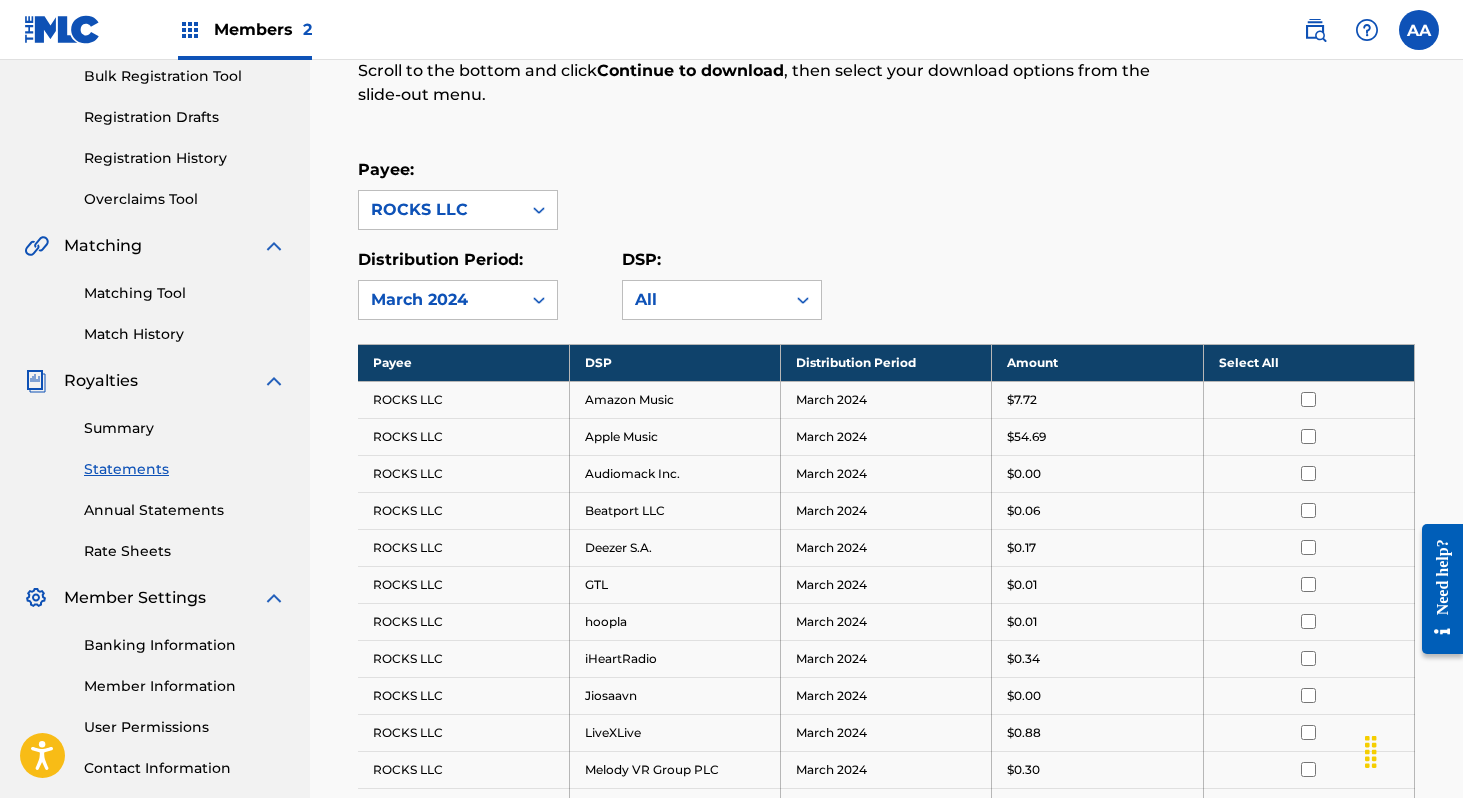 scroll, scrollTop: 342, scrollLeft: 0, axis: vertical 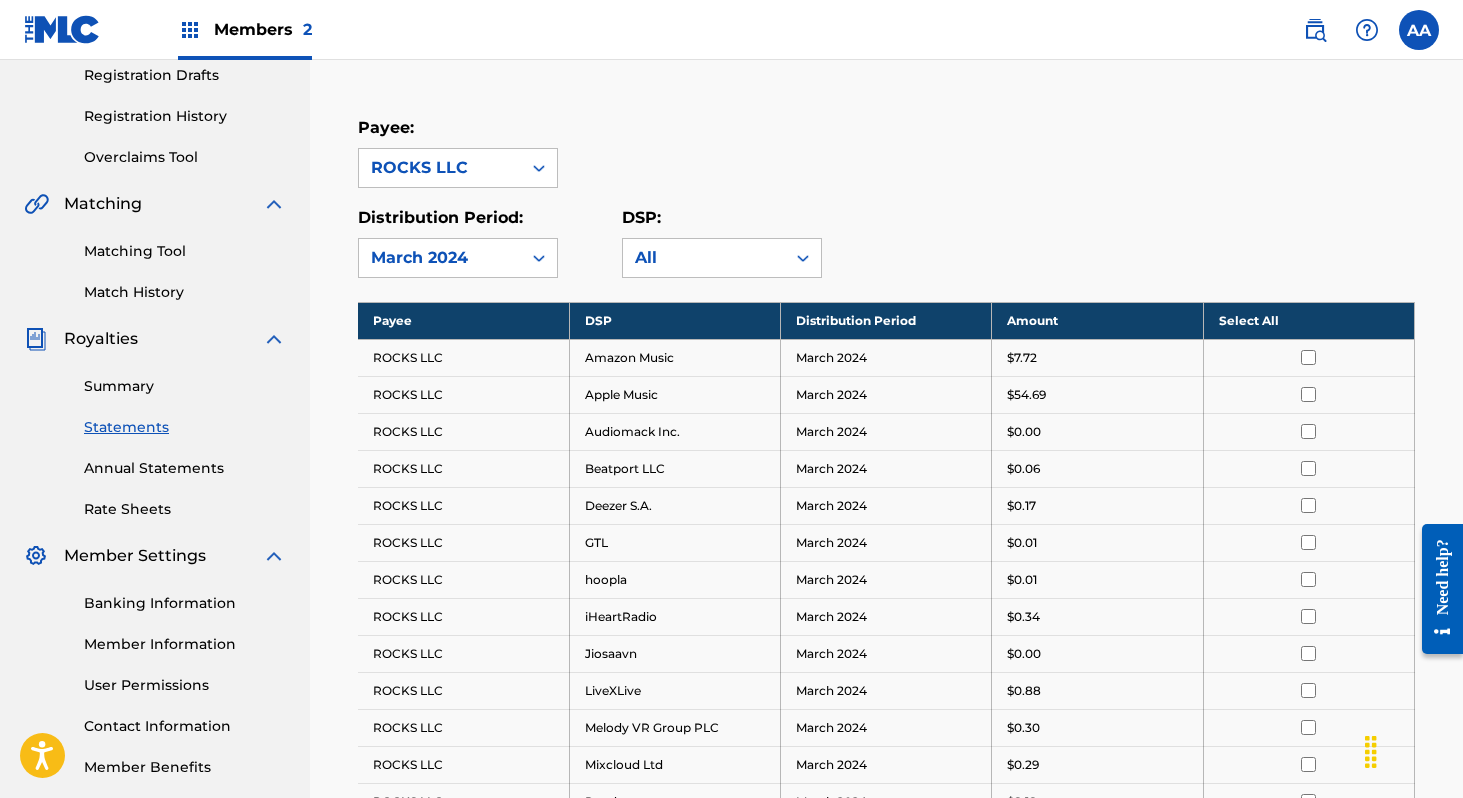 click on "Select All" at bounding box center [1308, 320] 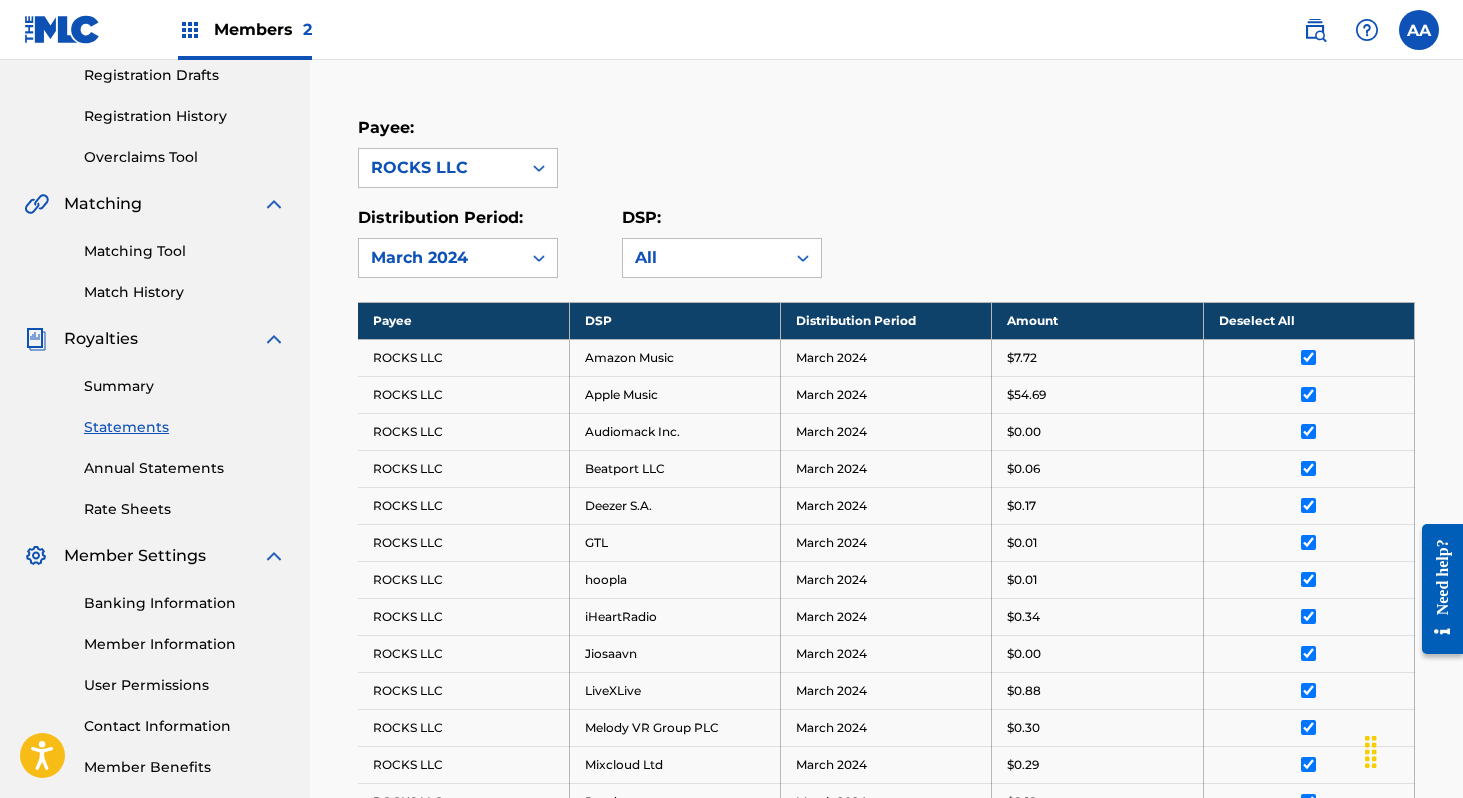 scroll, scrollTop: 966, scrollLeft: 0, axis: vertical 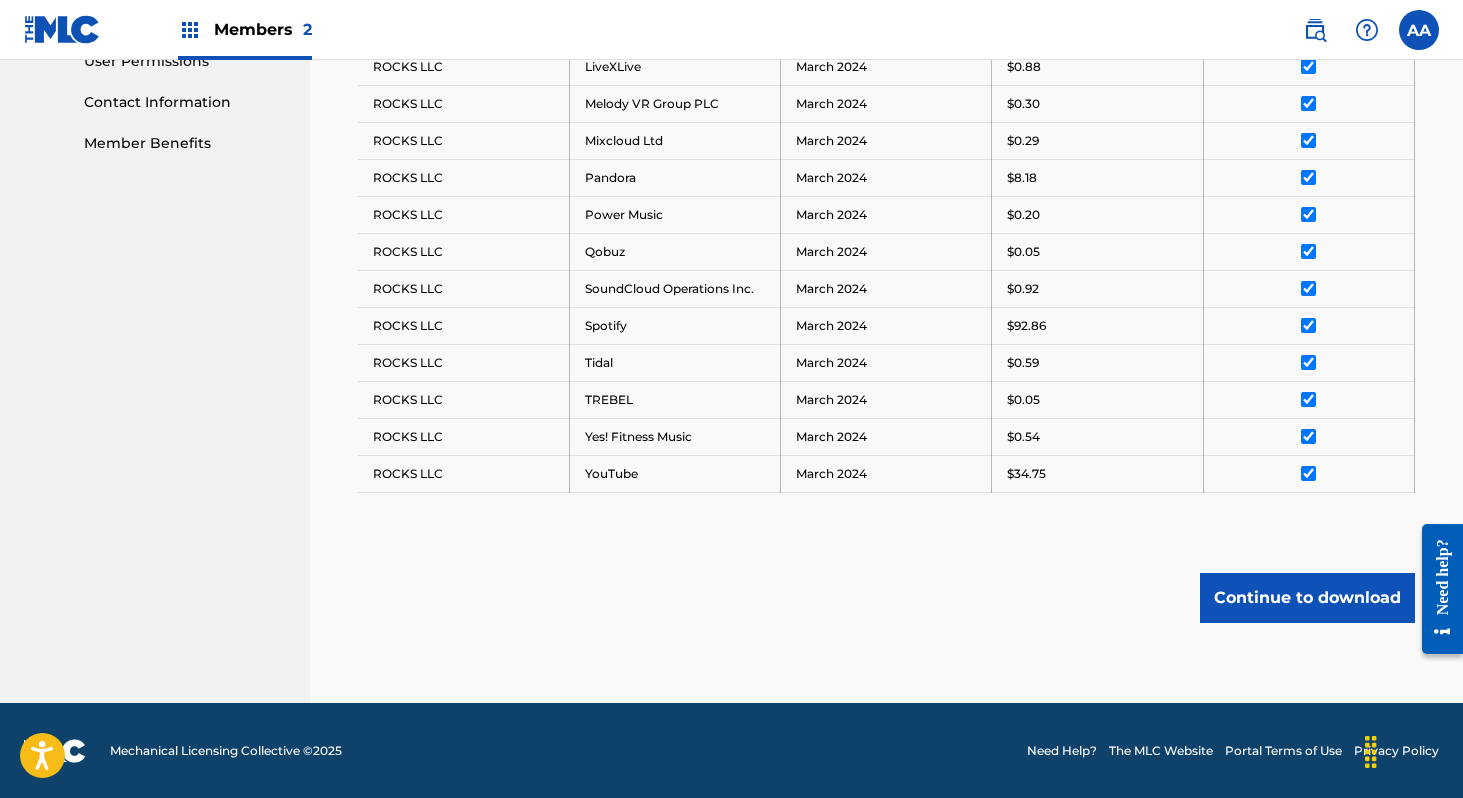 click on "Continue to download" at bounding box center [1307, 598] 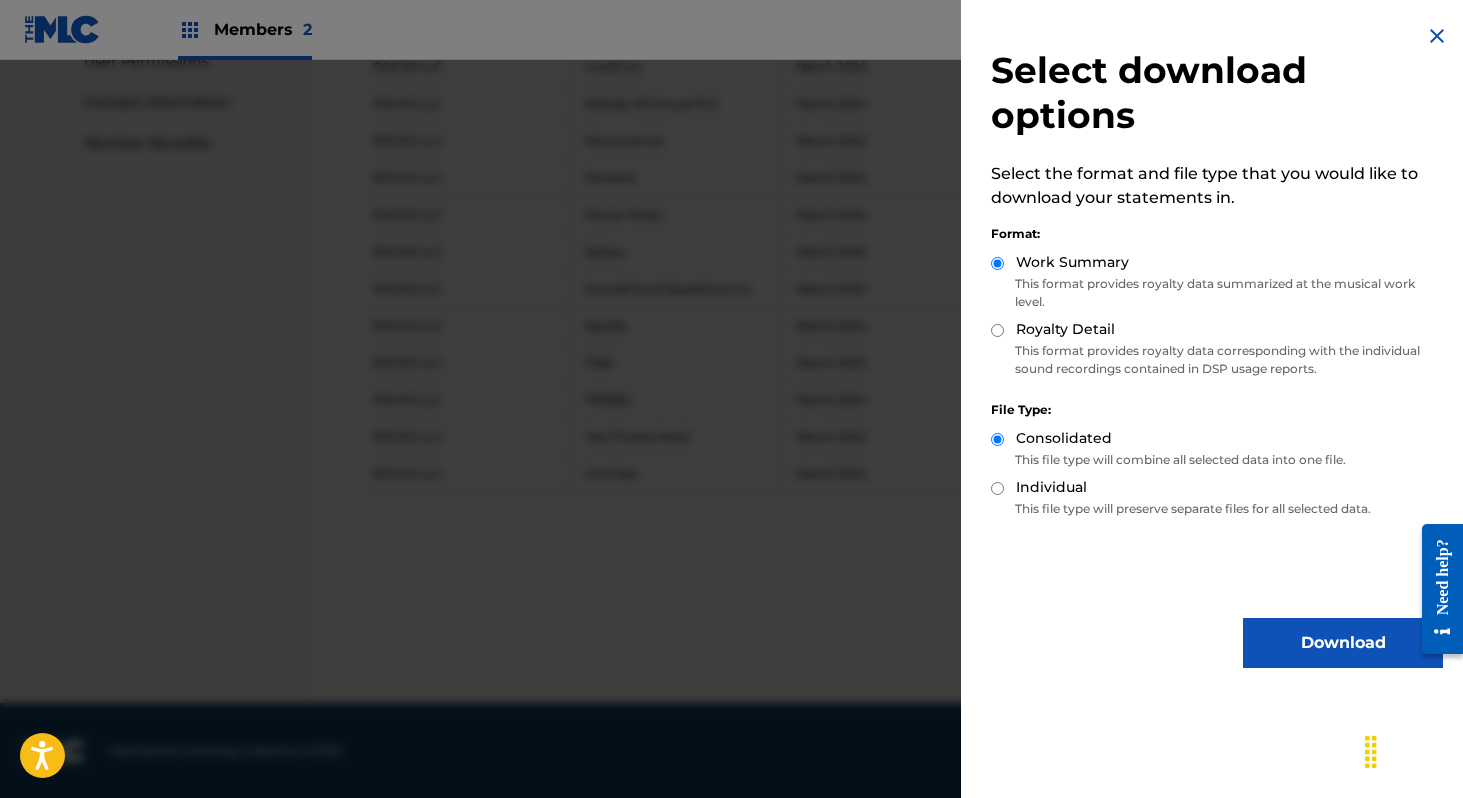 click on "Download" at bounding box center (1343, 643) 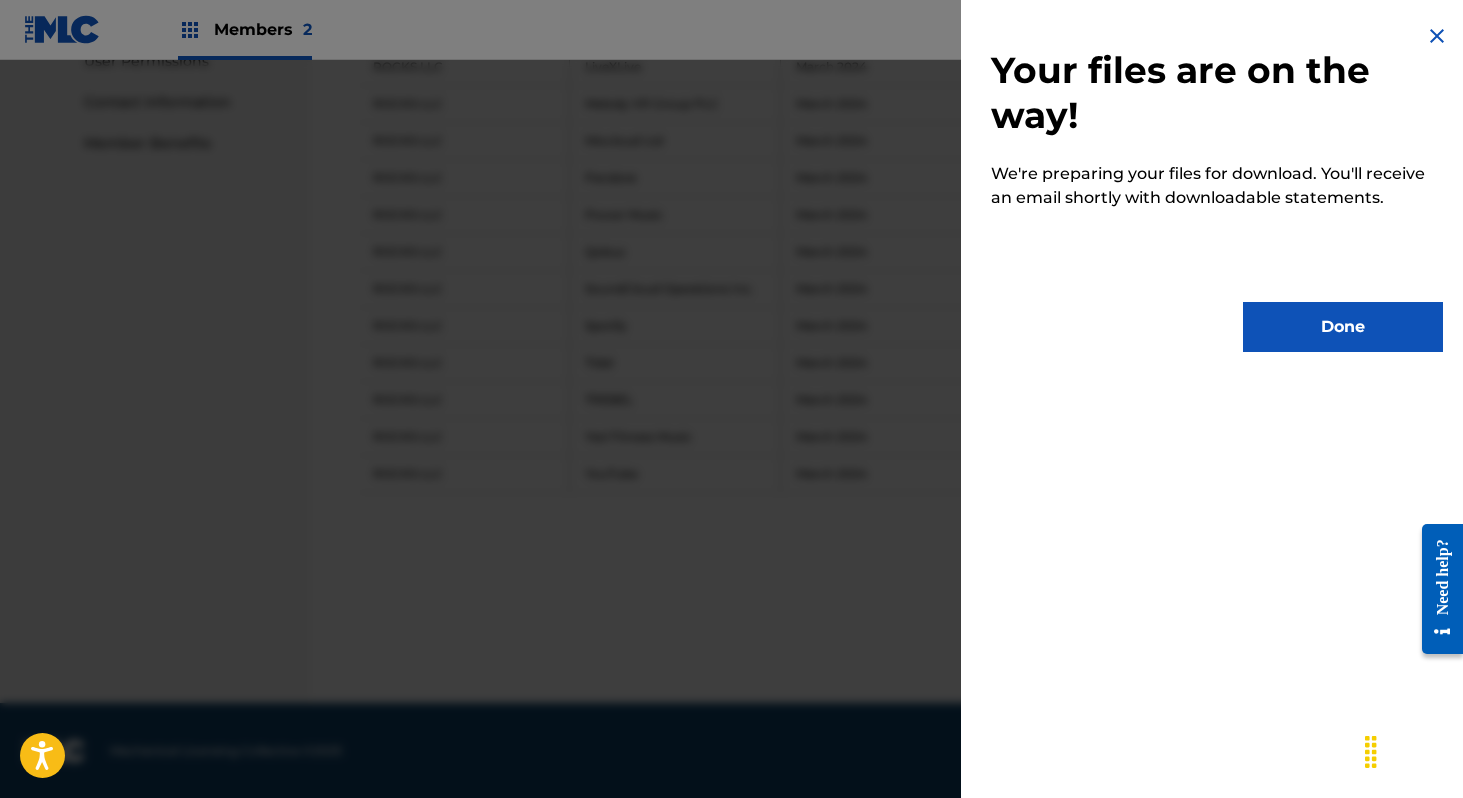 click on "Done" at bounding box center (1343, 327) 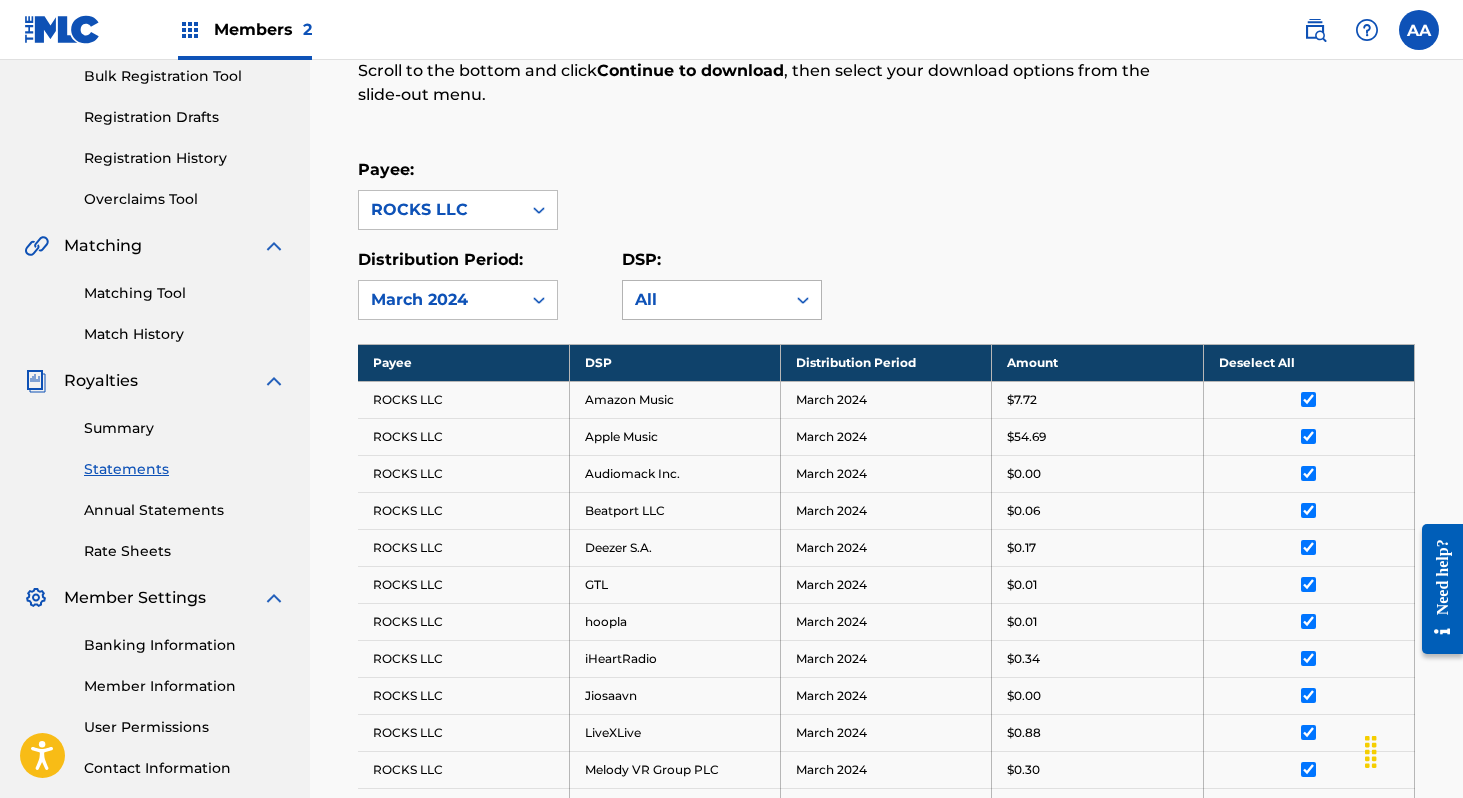 scroll, scrollTop: 260, scrollLeft: 0, axis: vertical 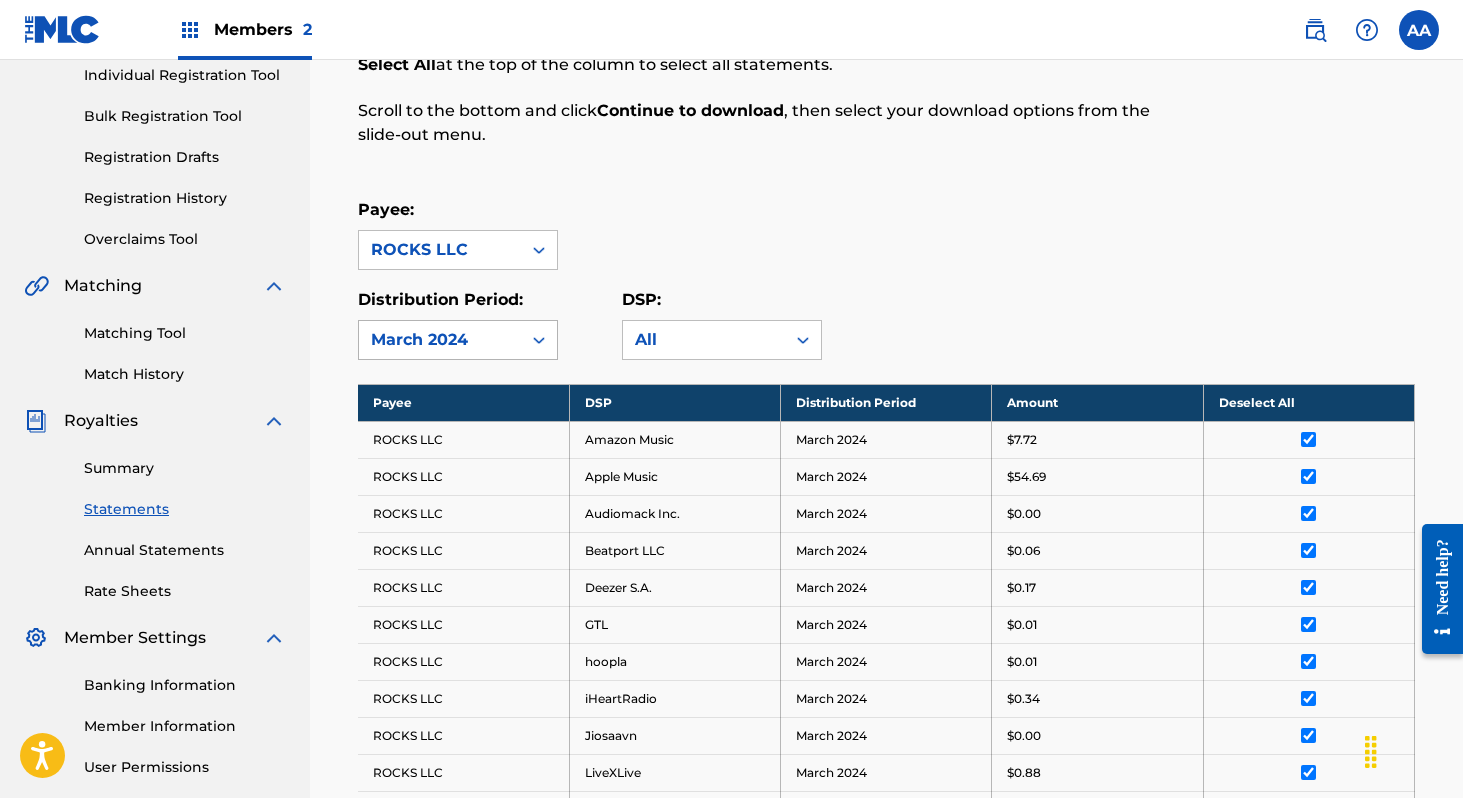 click 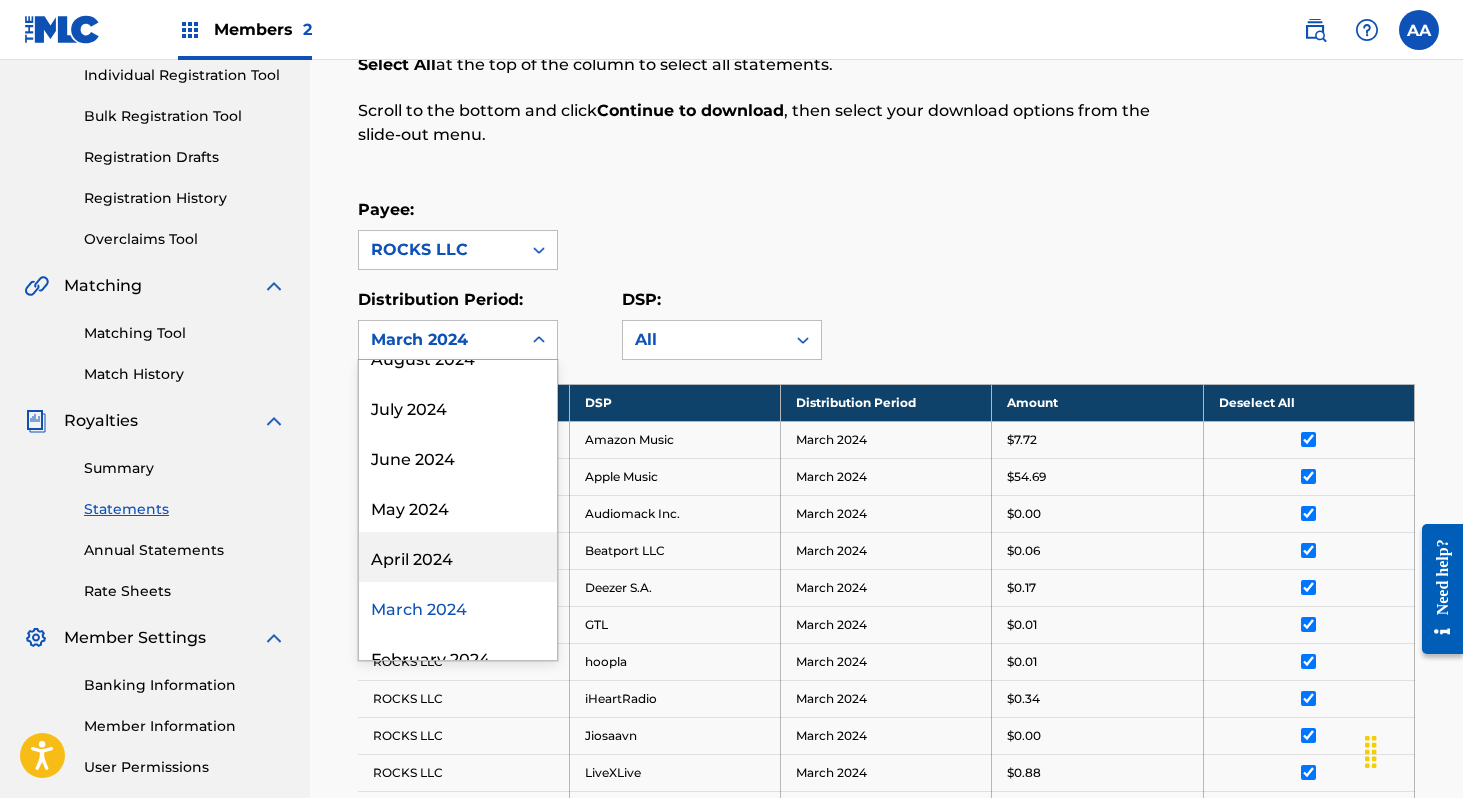 scroll, scrollTop: 580, scrollLeft: 0, axis: vertical 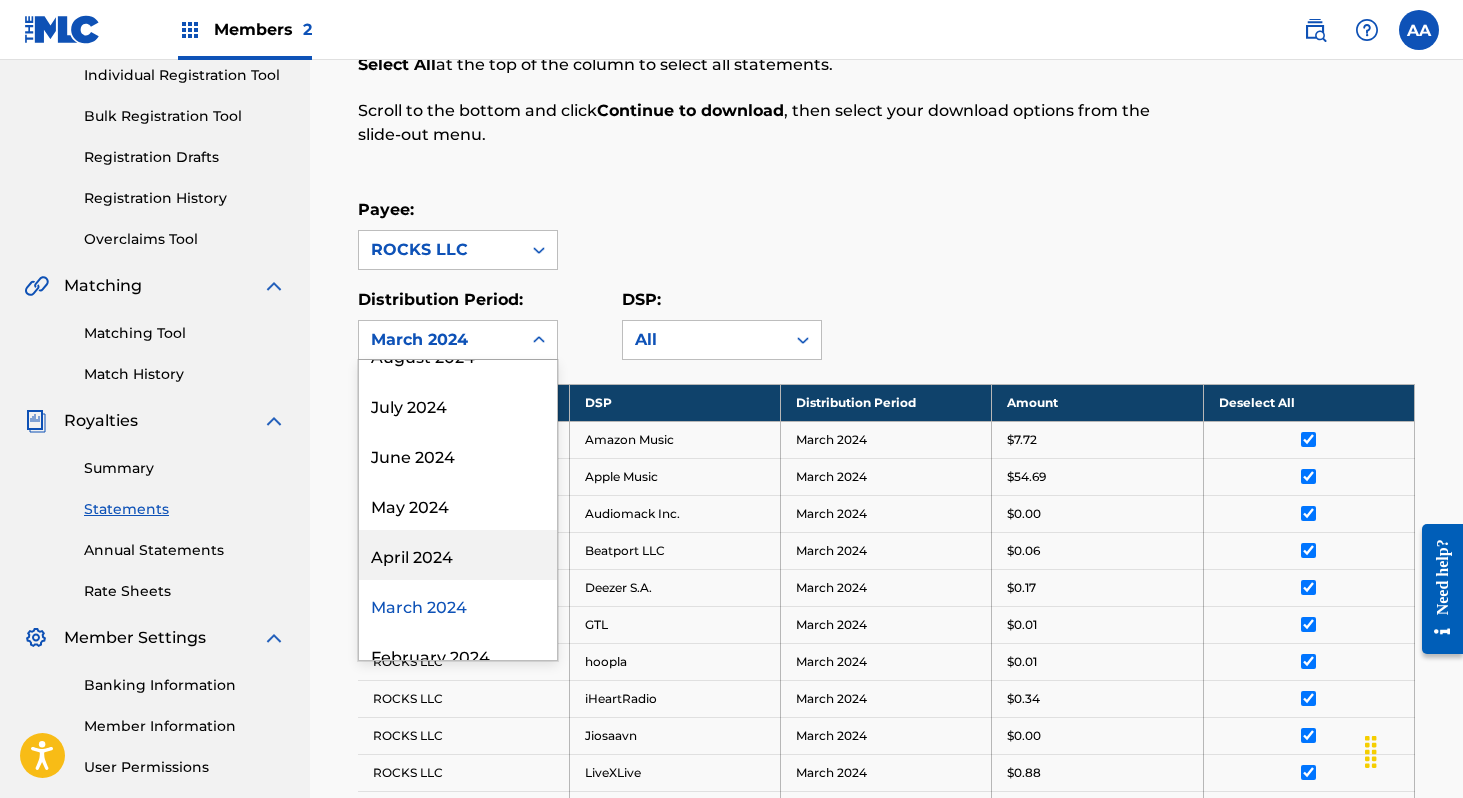 click on "April 2024" at bounding box center (458, 555) 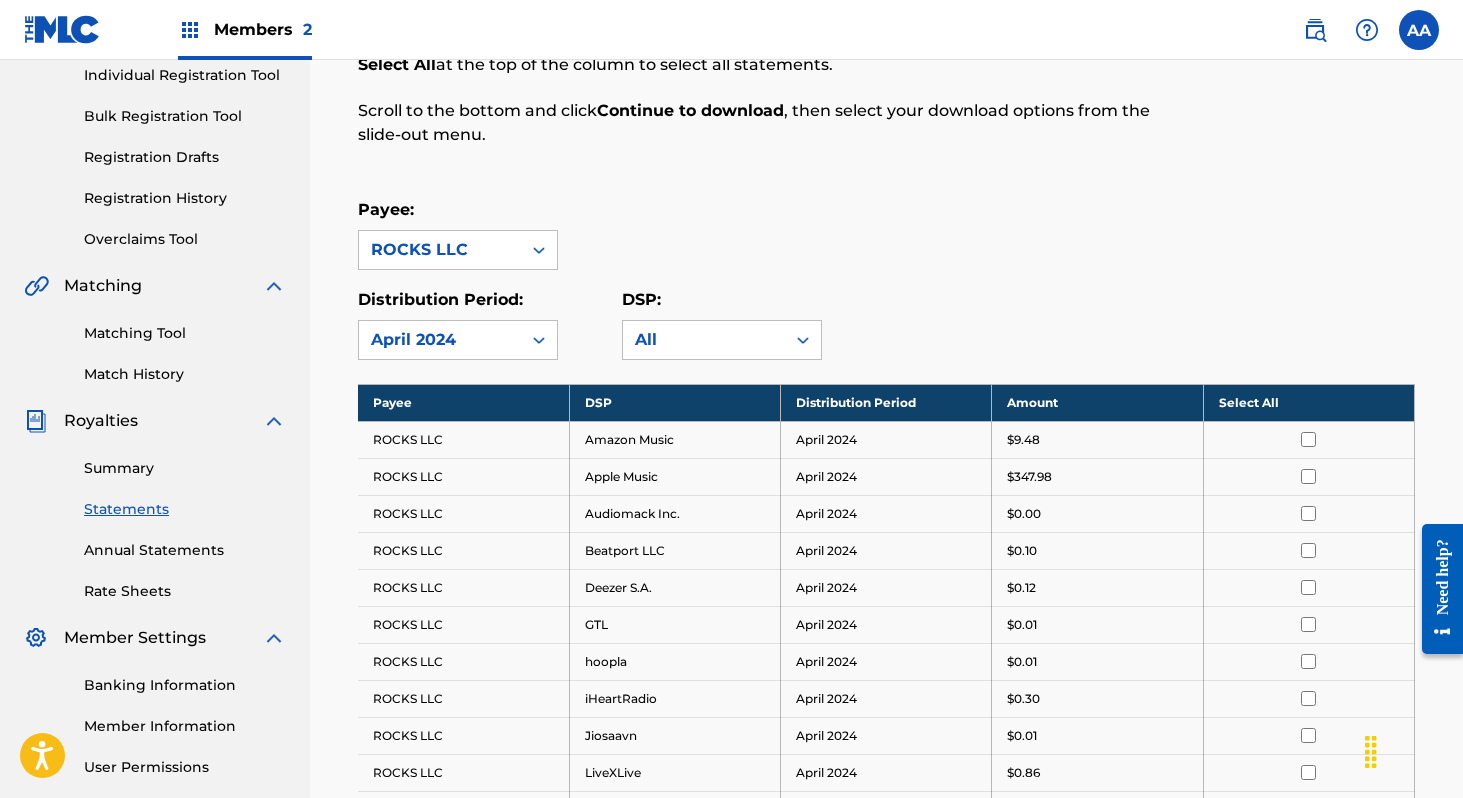 click on "Select All" at bounding box center [1308, 402] 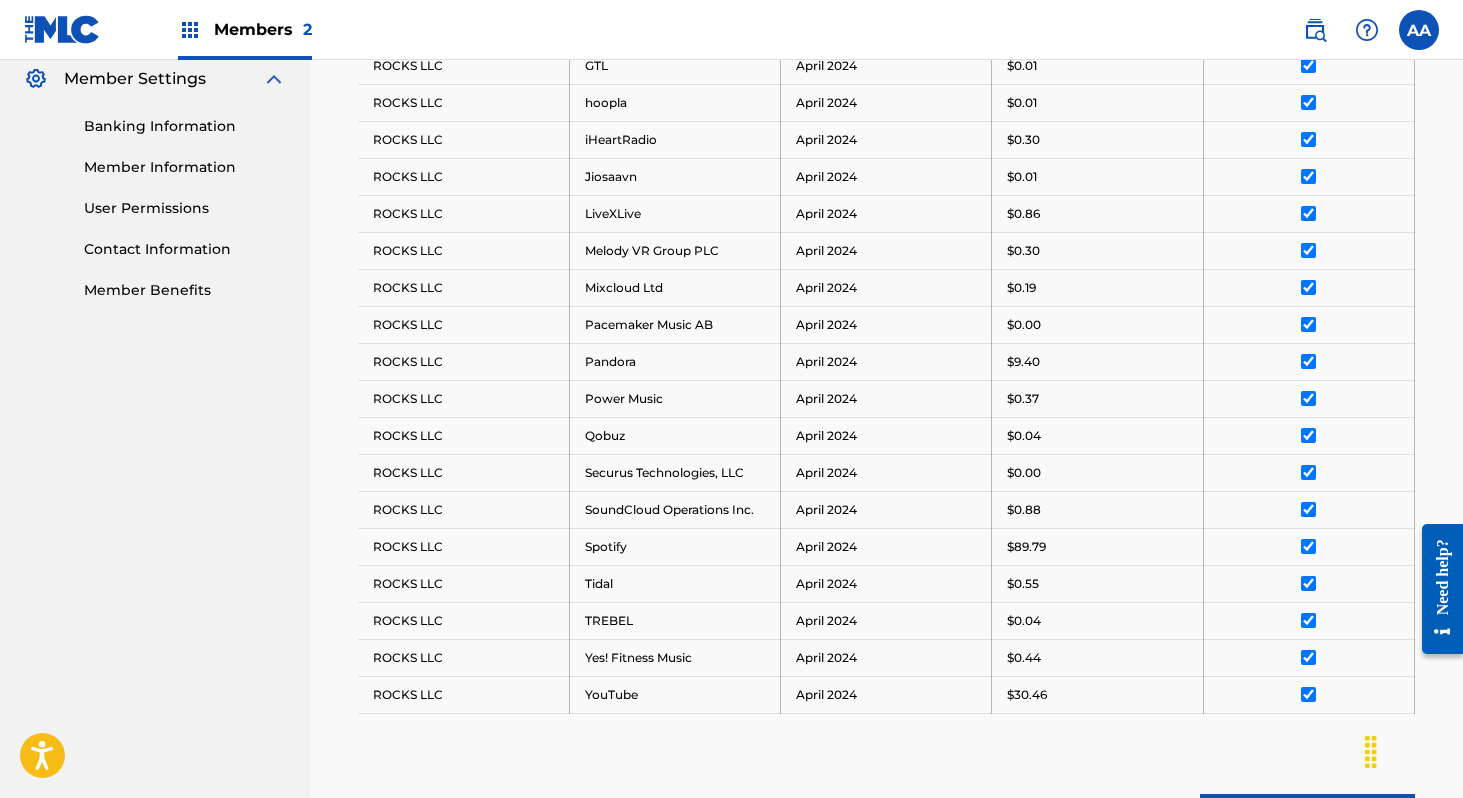scroll, scrollTop: 1040, scrollLeft: 0, axis: vertical 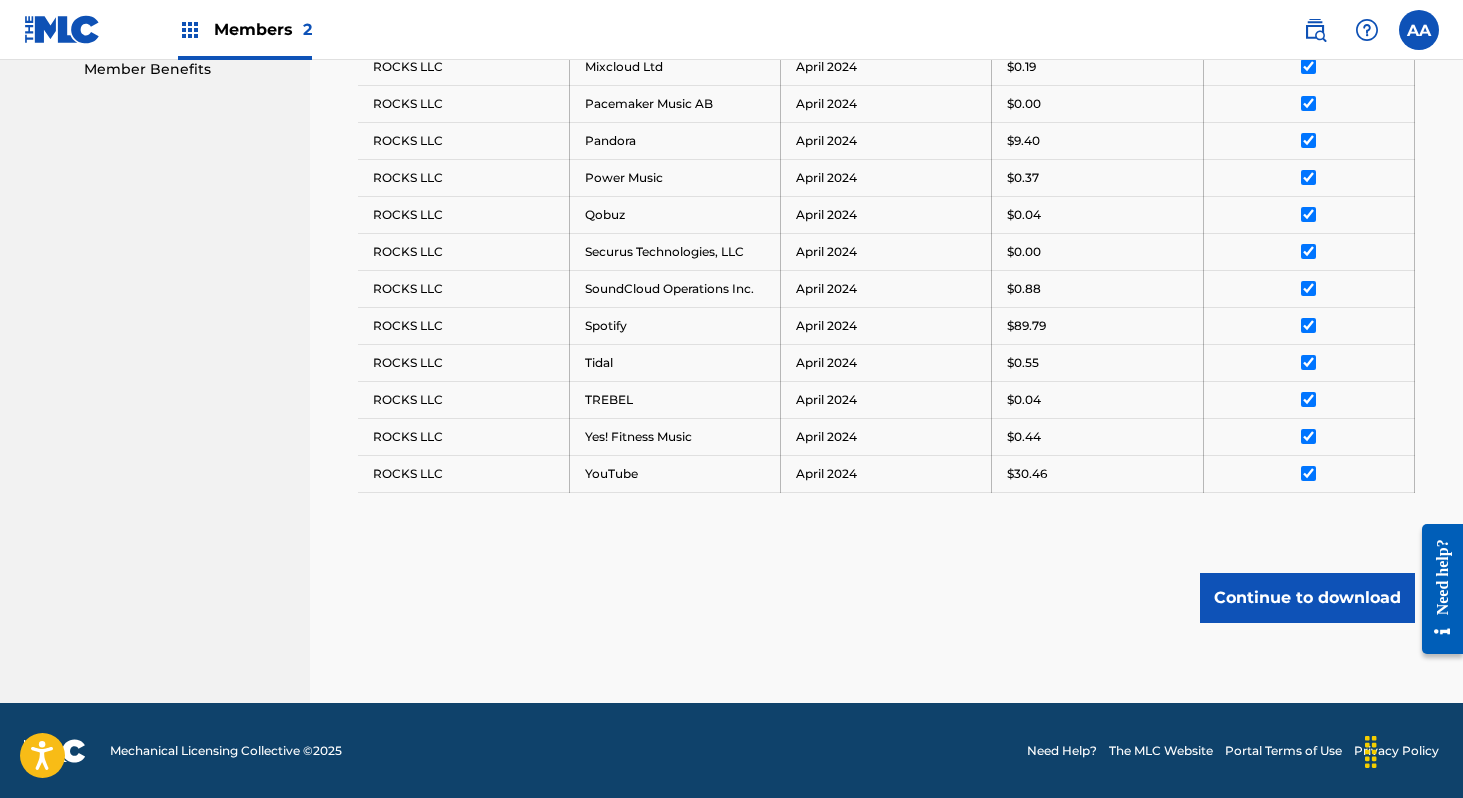 click on "Continue to download" at bounding box center [1307, 598] 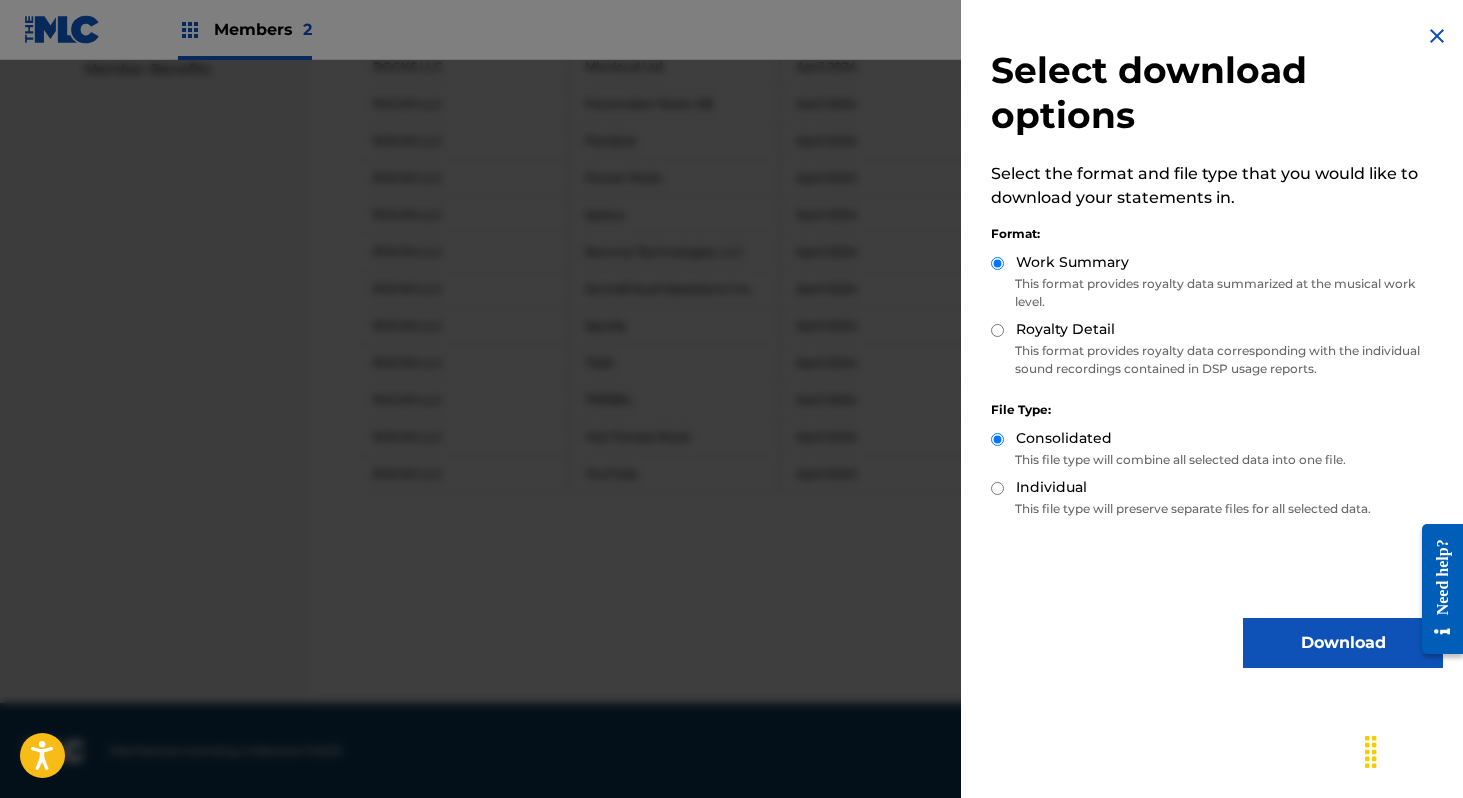click on "Download" at bounding box center [1343, 643] 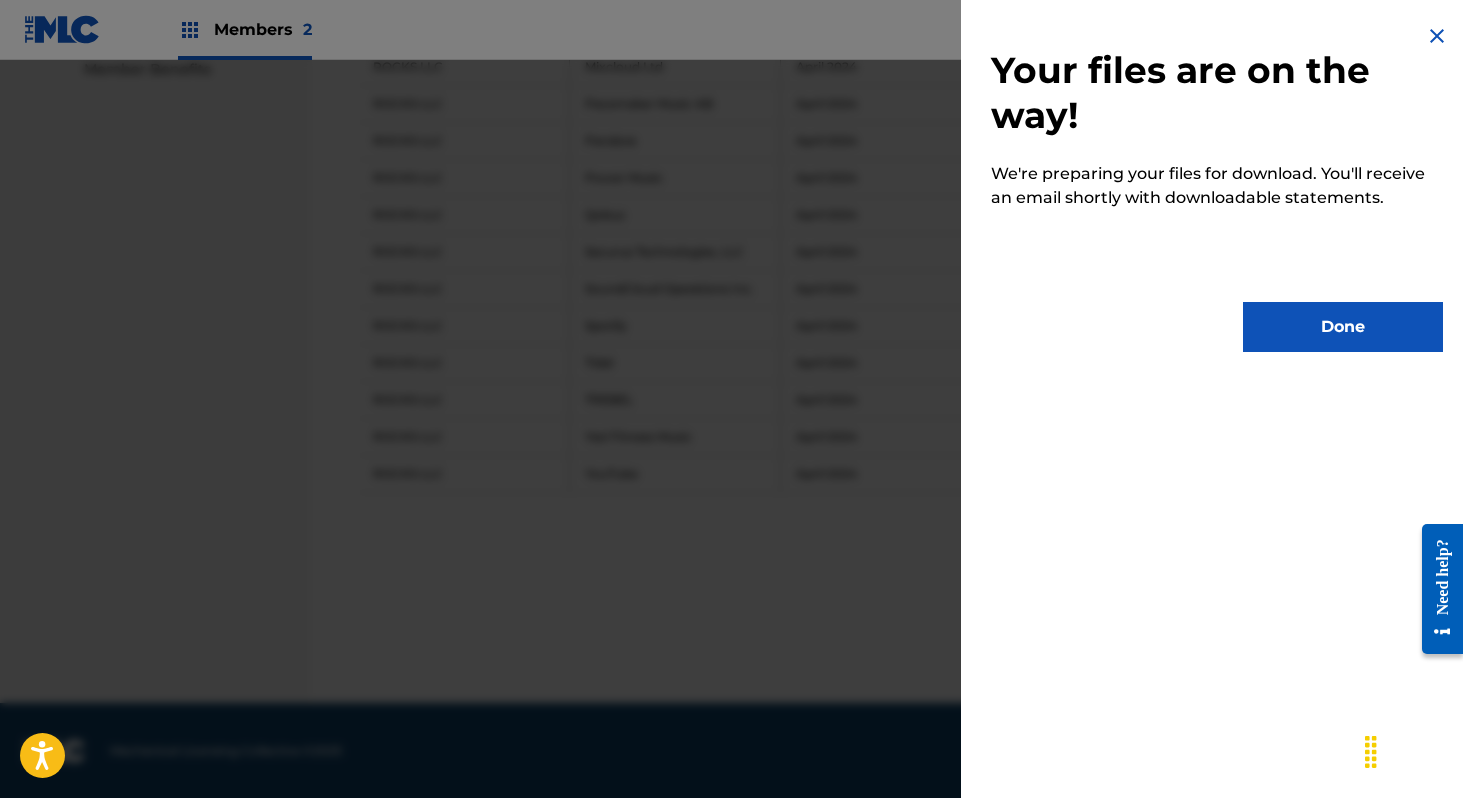 click on "Done" at bounding box center [1343, 327] 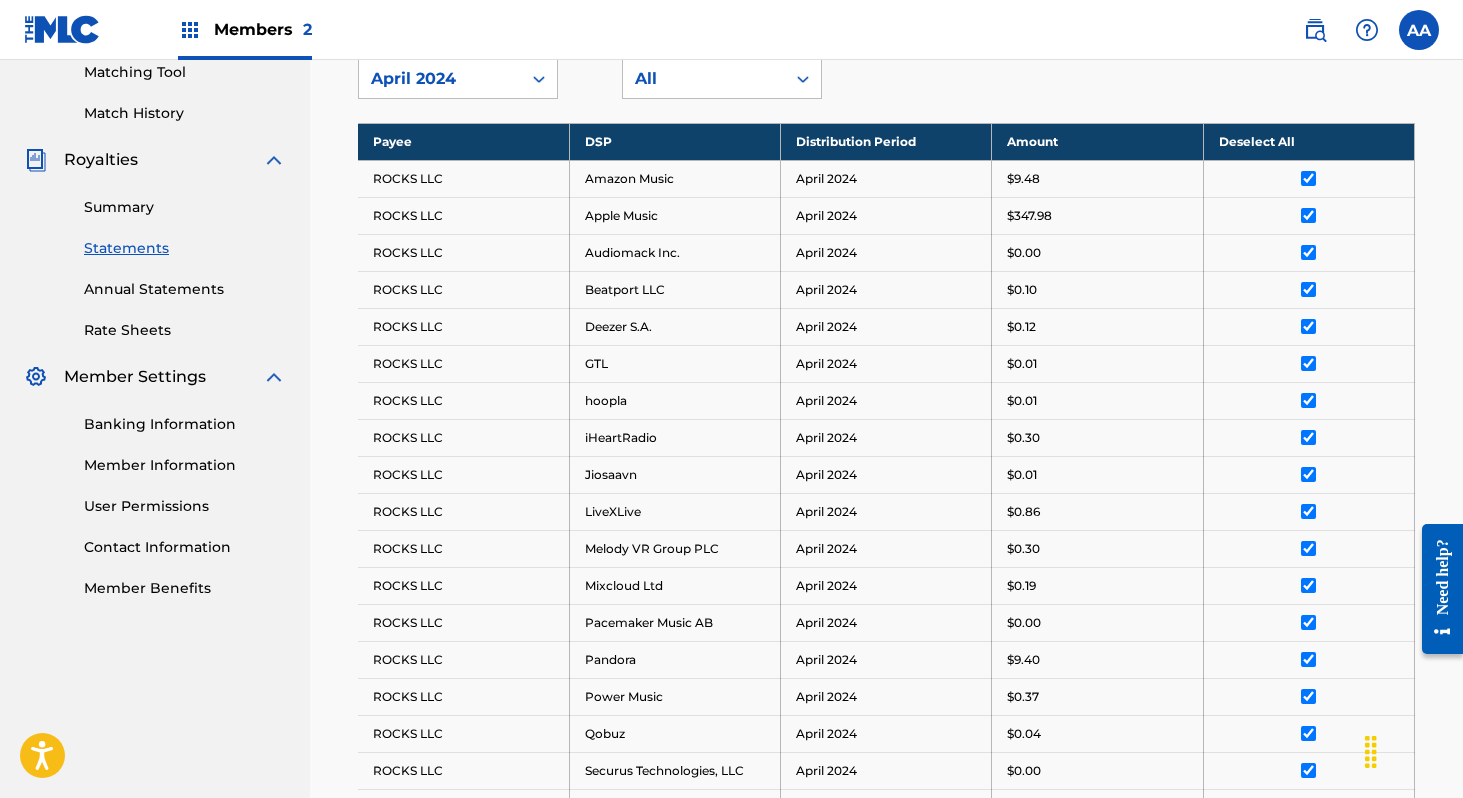 scroll, scrollTop: 0, scrollLeft: 0, axis: both 